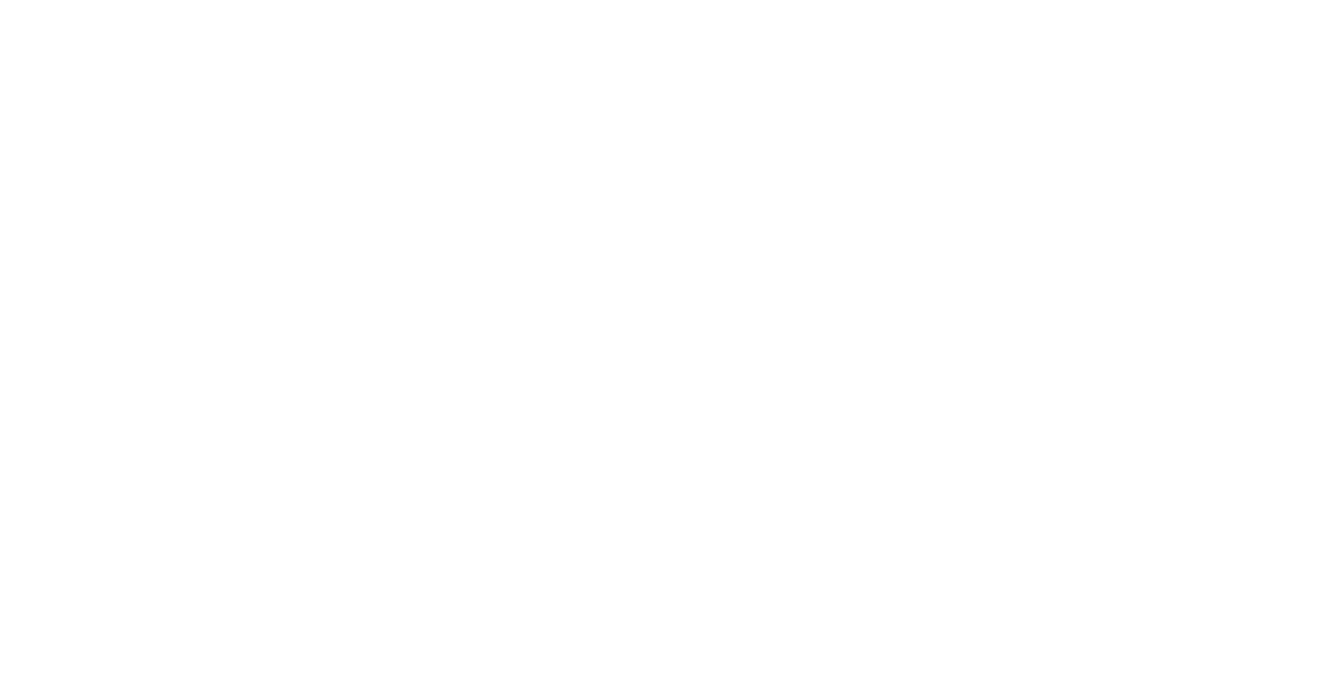scroll, scrollTop: 0, scrollLeft: 0, axis: both 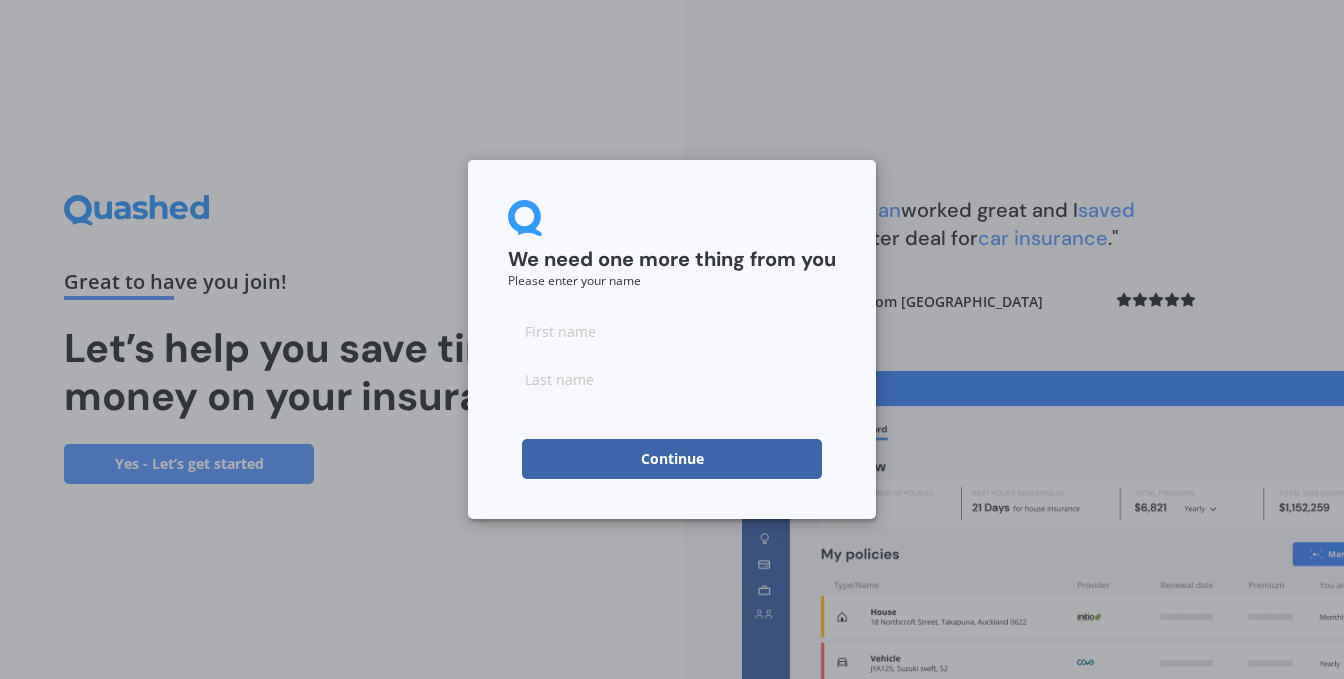 click at bounding box center (672, 331) 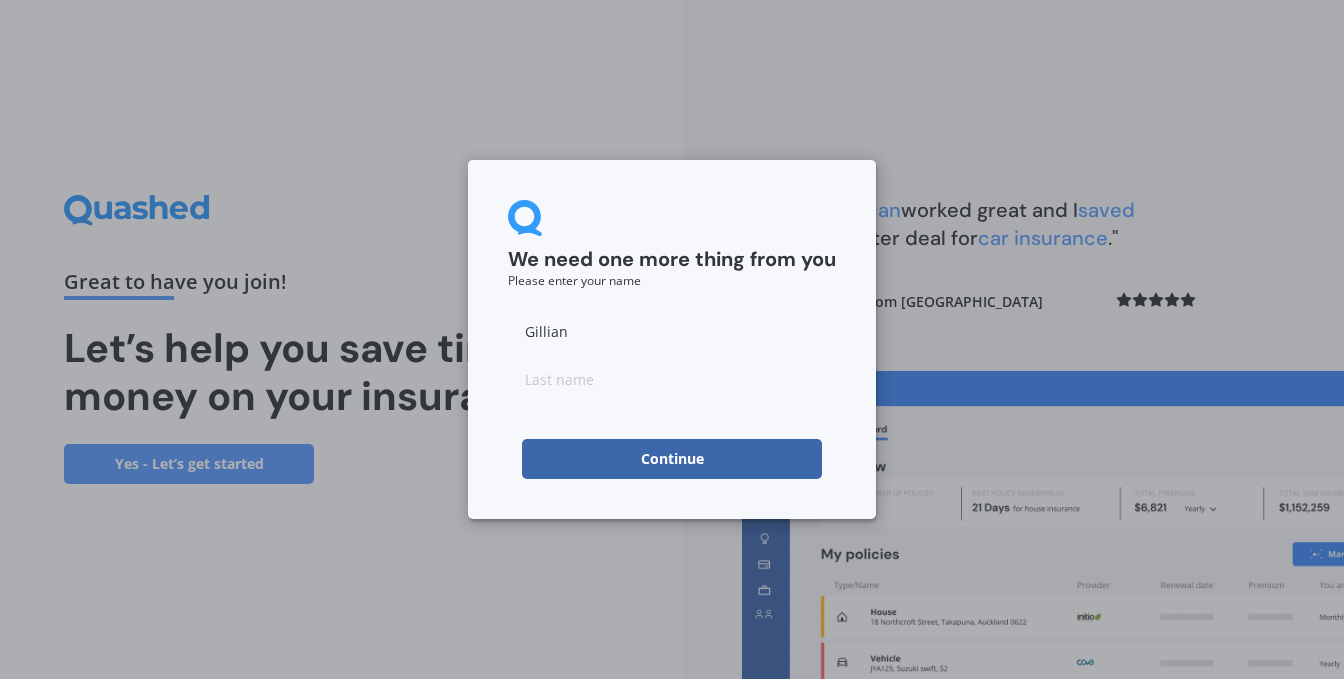 type on "Gillian" 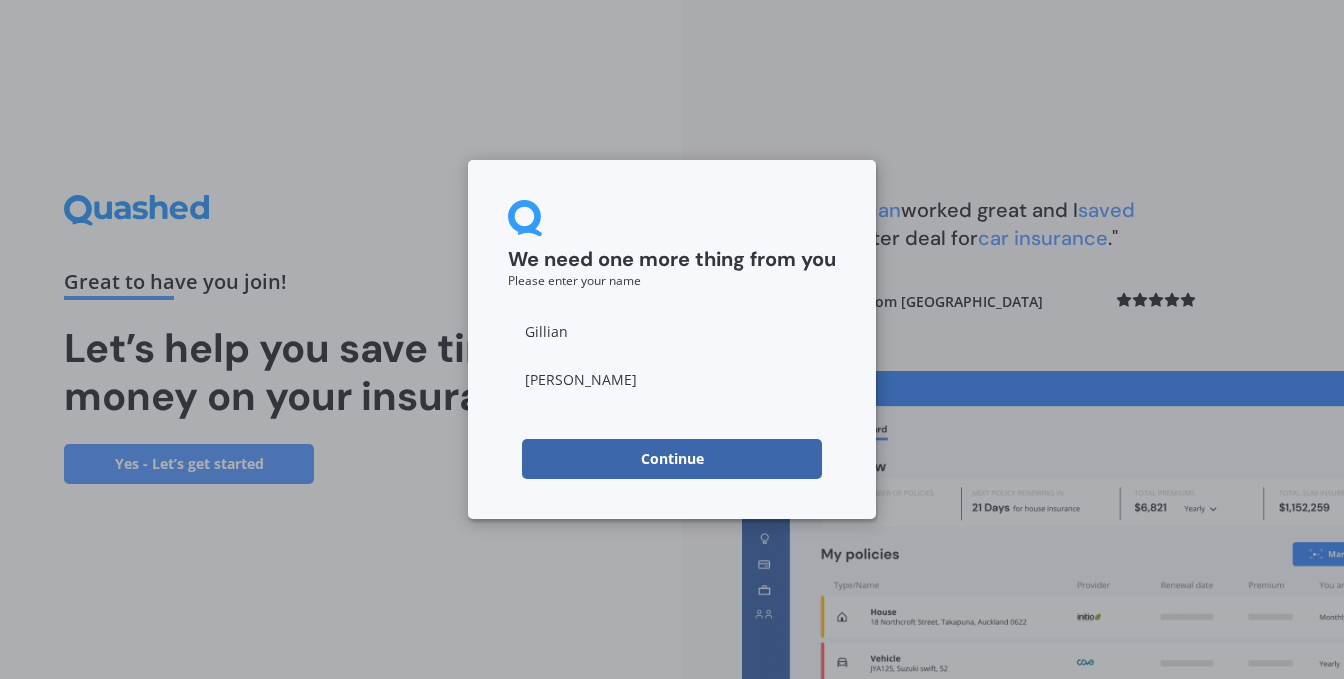 type on "[PERSON_NAME]" 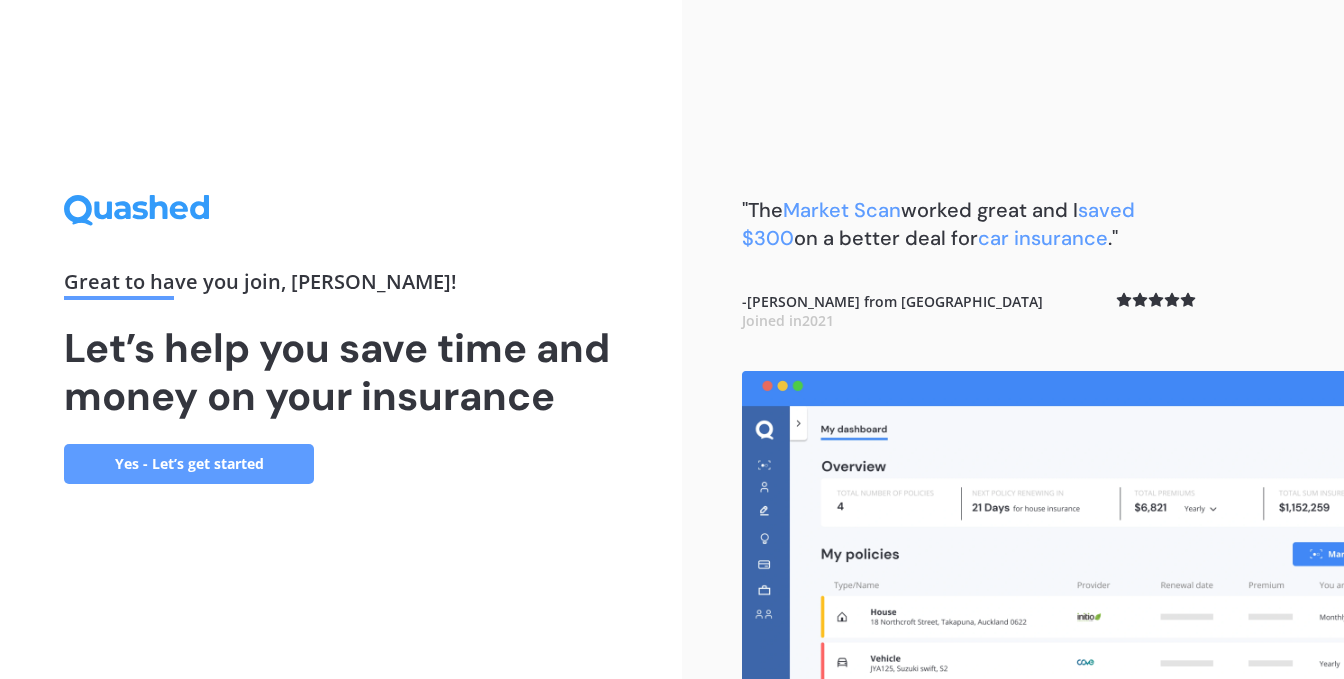 click on "Yes - Let’s get started" at bounding box center (189, 464) 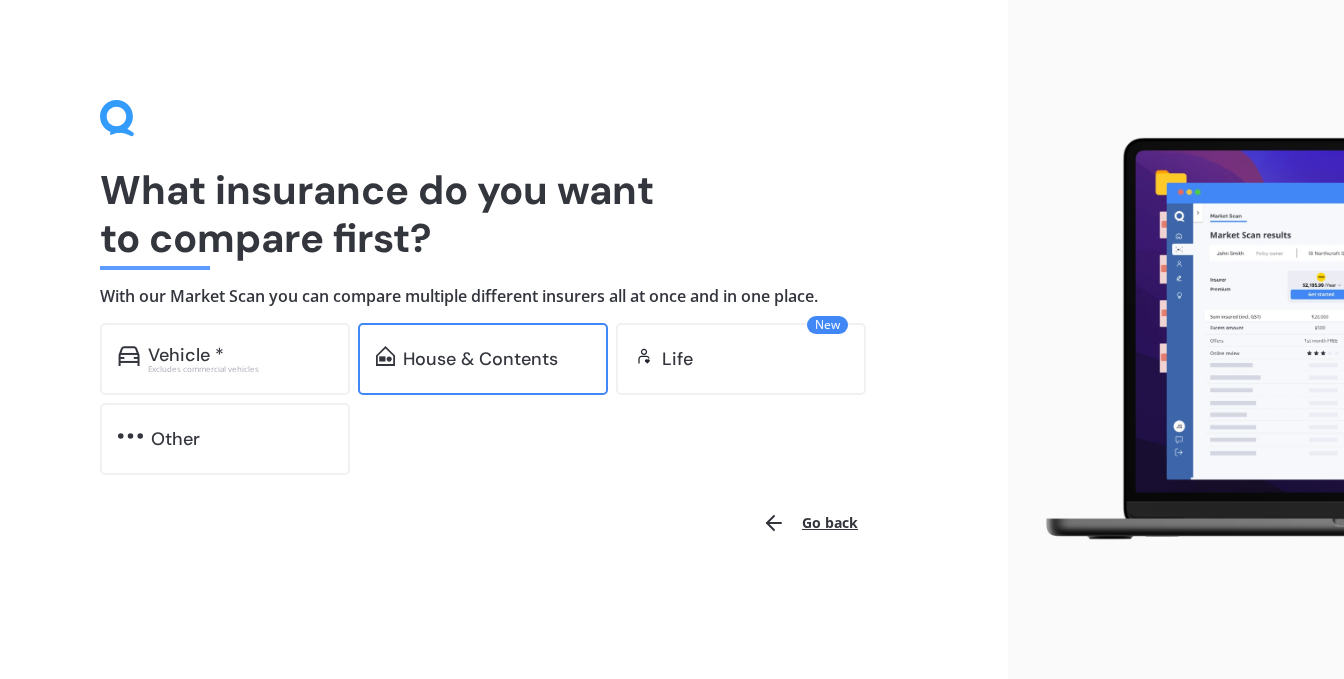 click on "House & Contents" at bounding box center [480, 359] 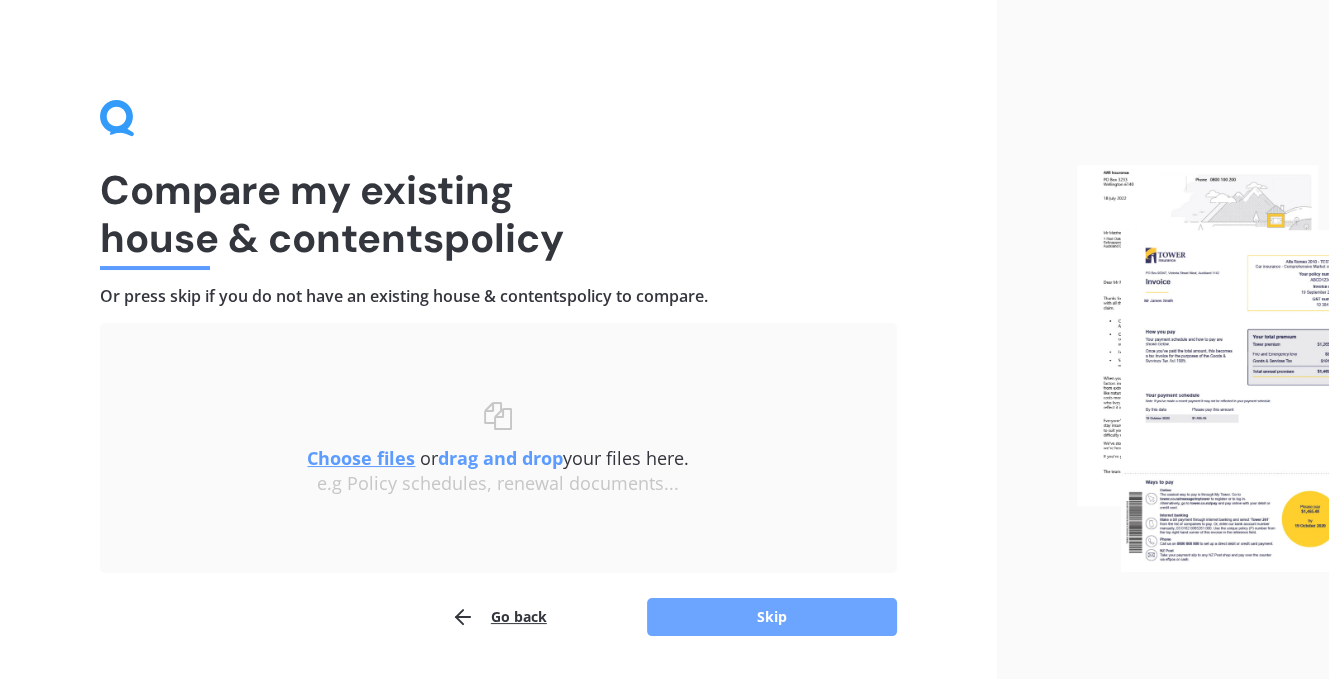 click on "Skip" at bounding box center [772, 617] 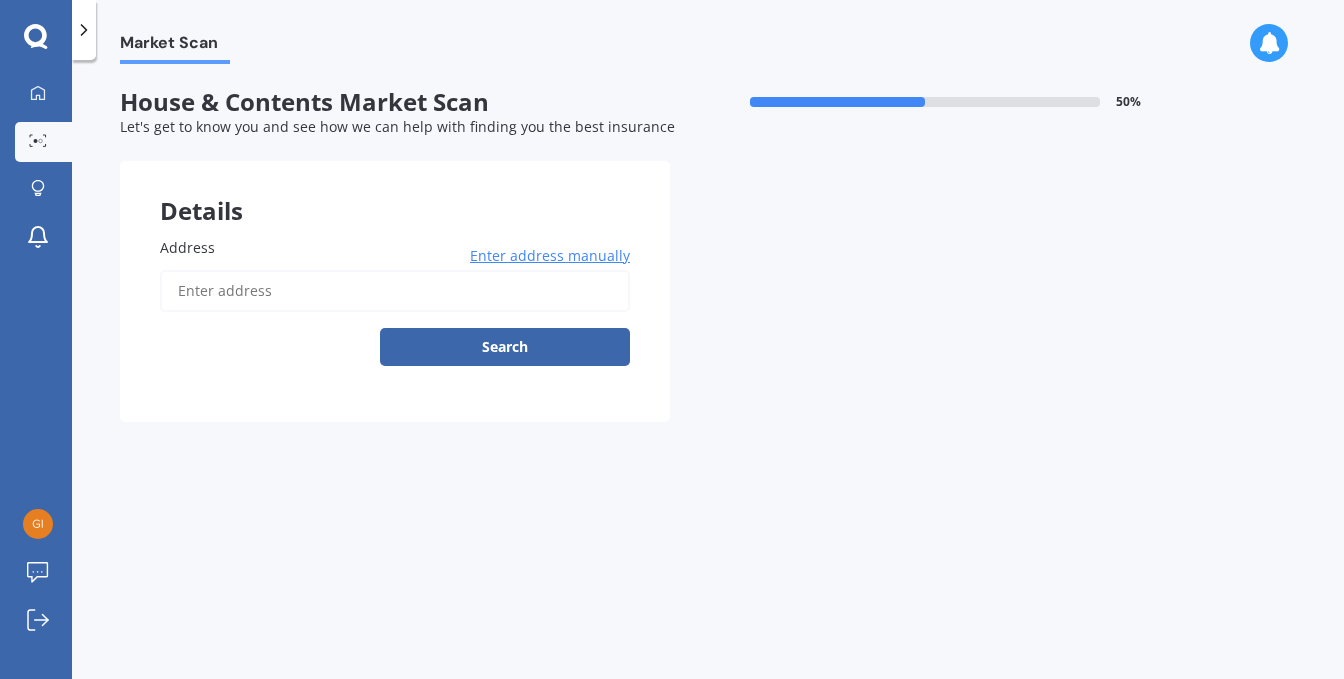 click on "Address Enter address manually Search" at bounding box center (395, 309) 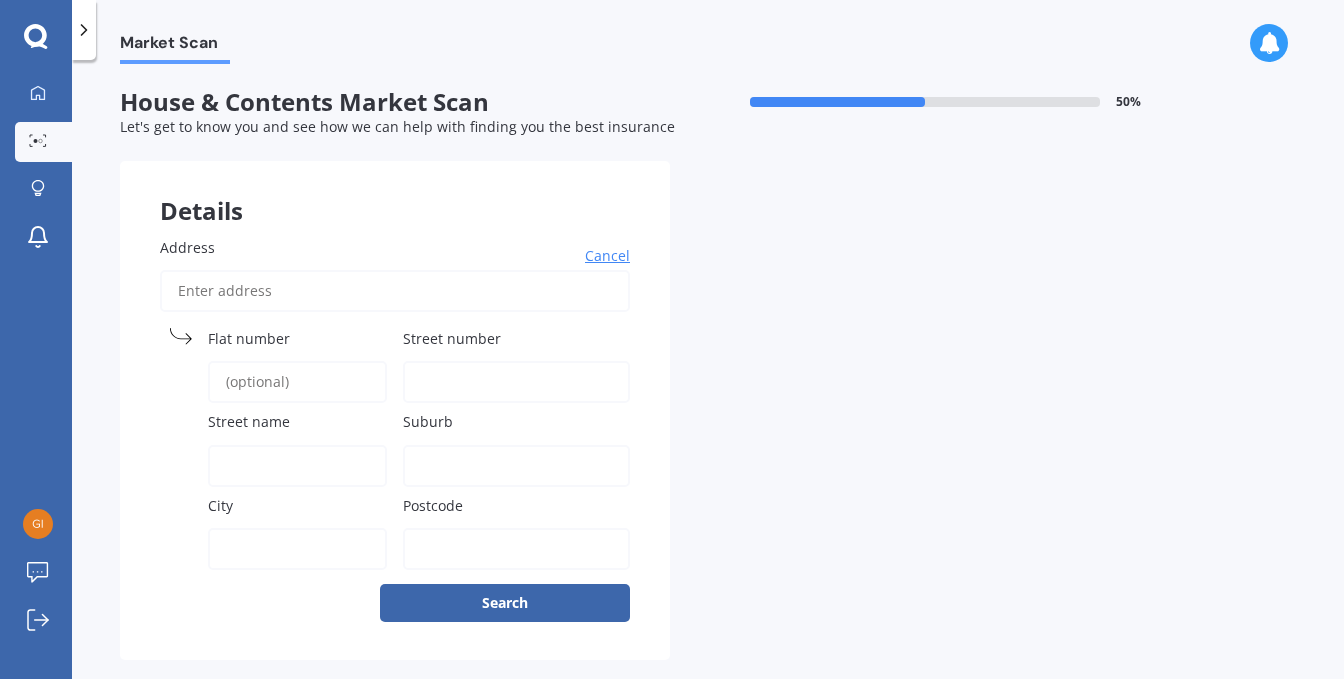 click on "Street number" at bounding box center (516, 382) 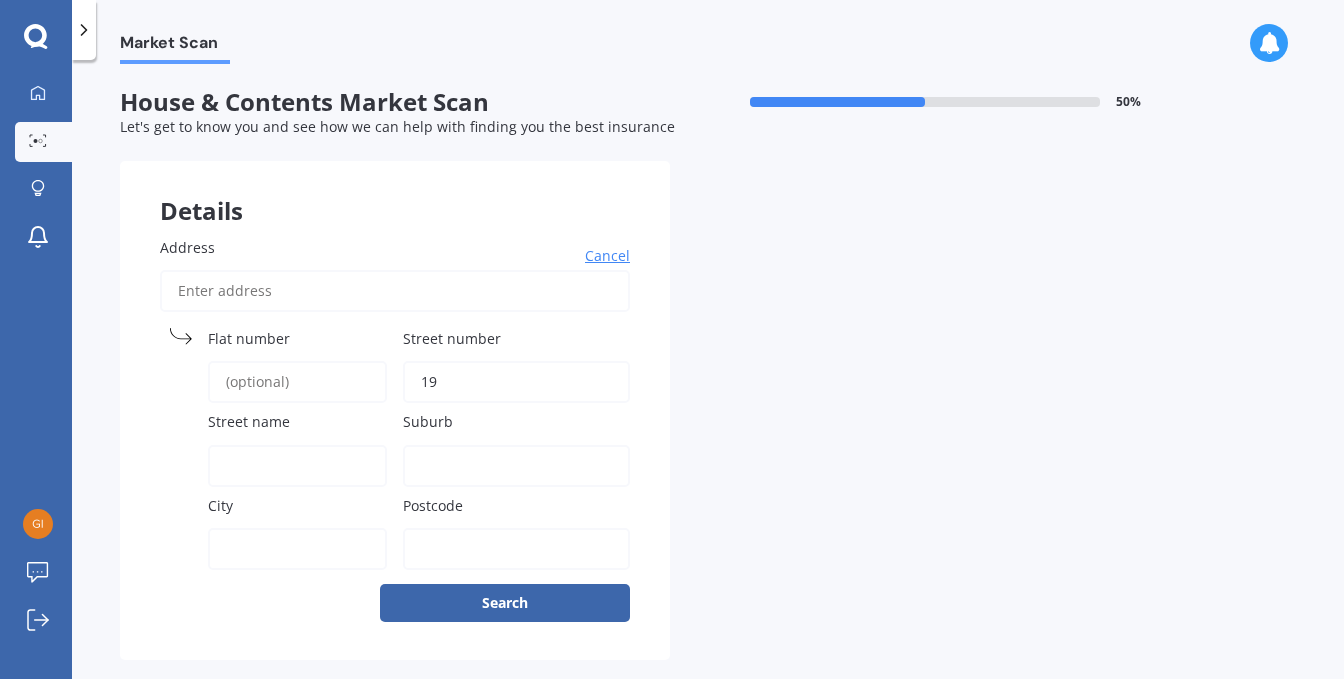 type on "19" 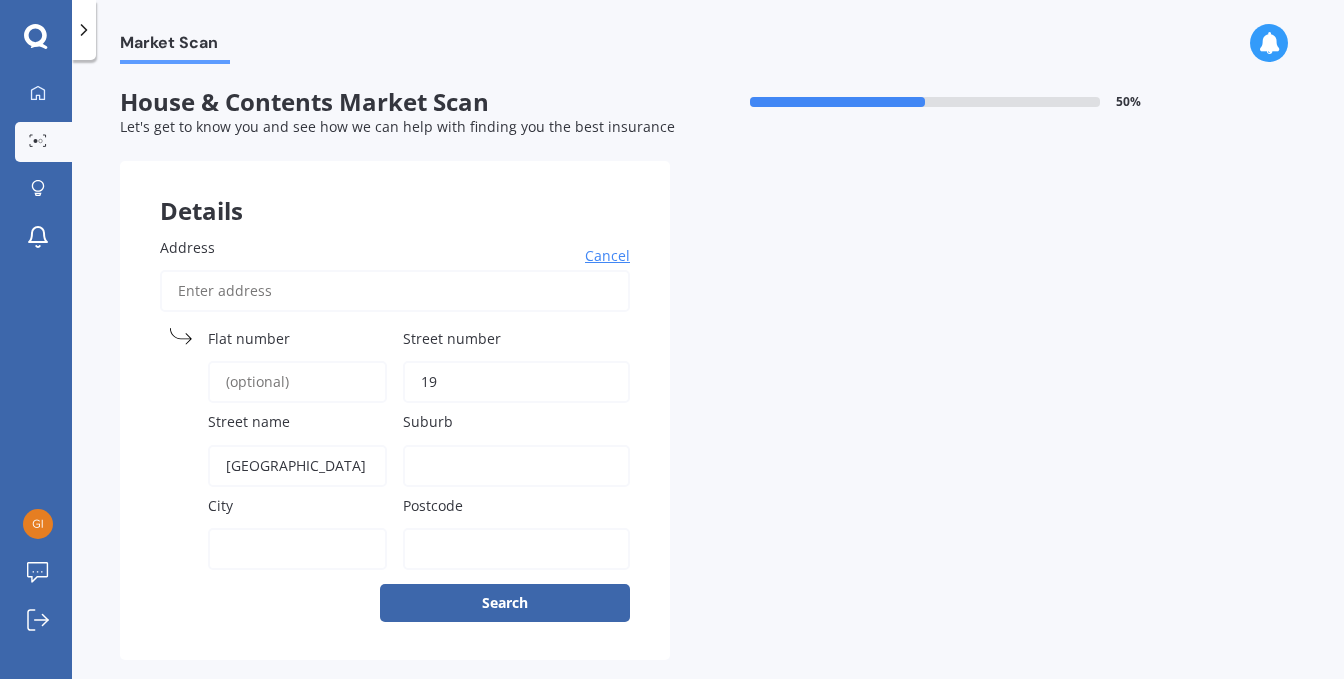 type on "[GEOGRAPHIC_DATA]" 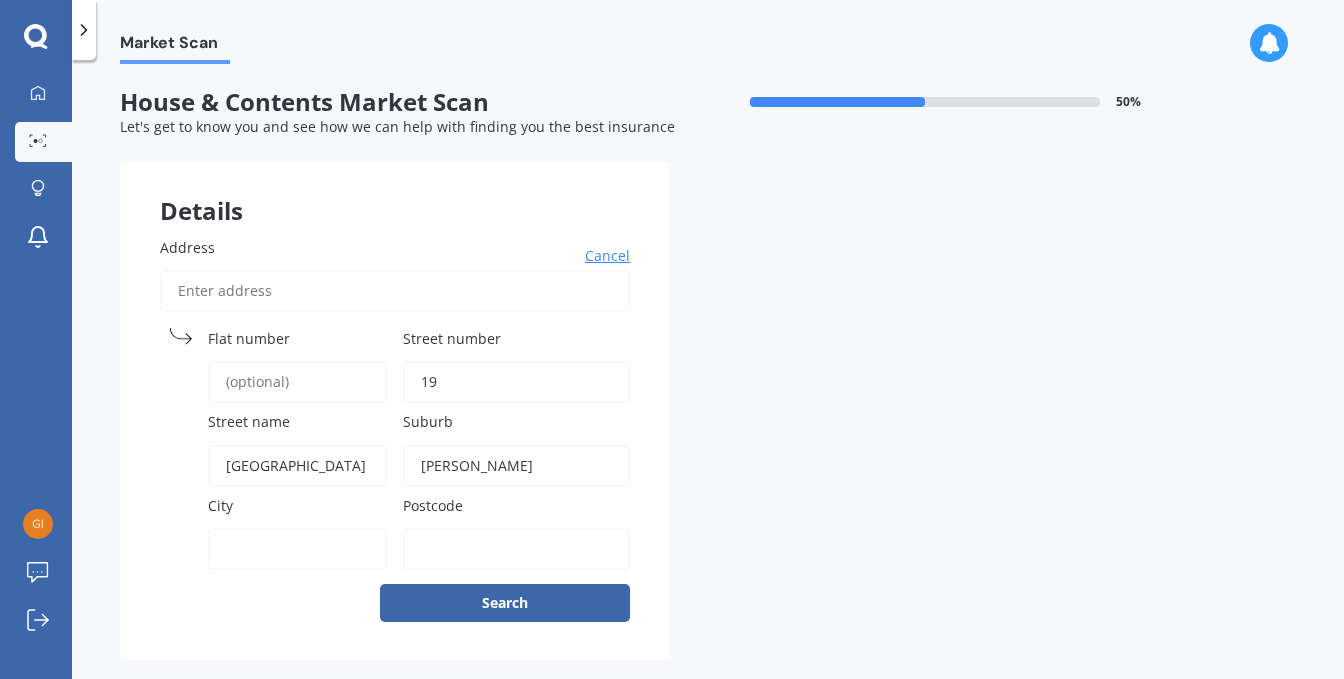 type on "[PERSON_NAME]" 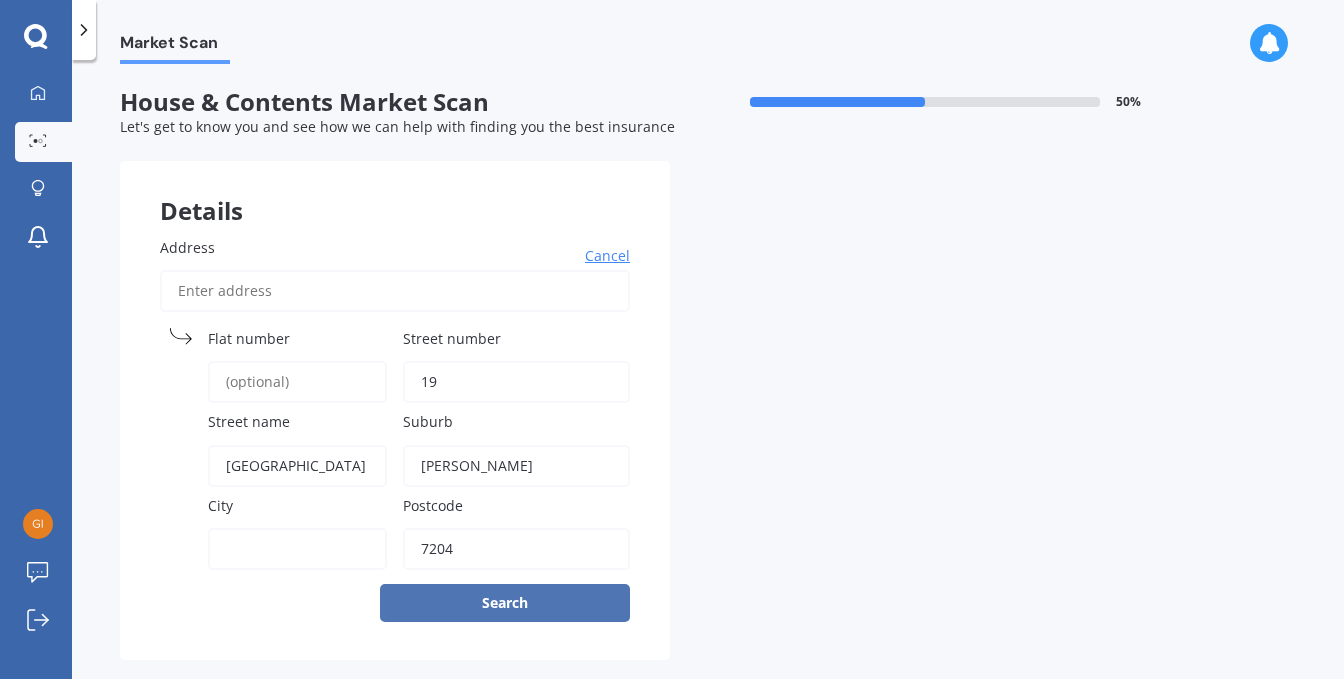 type on "7204" 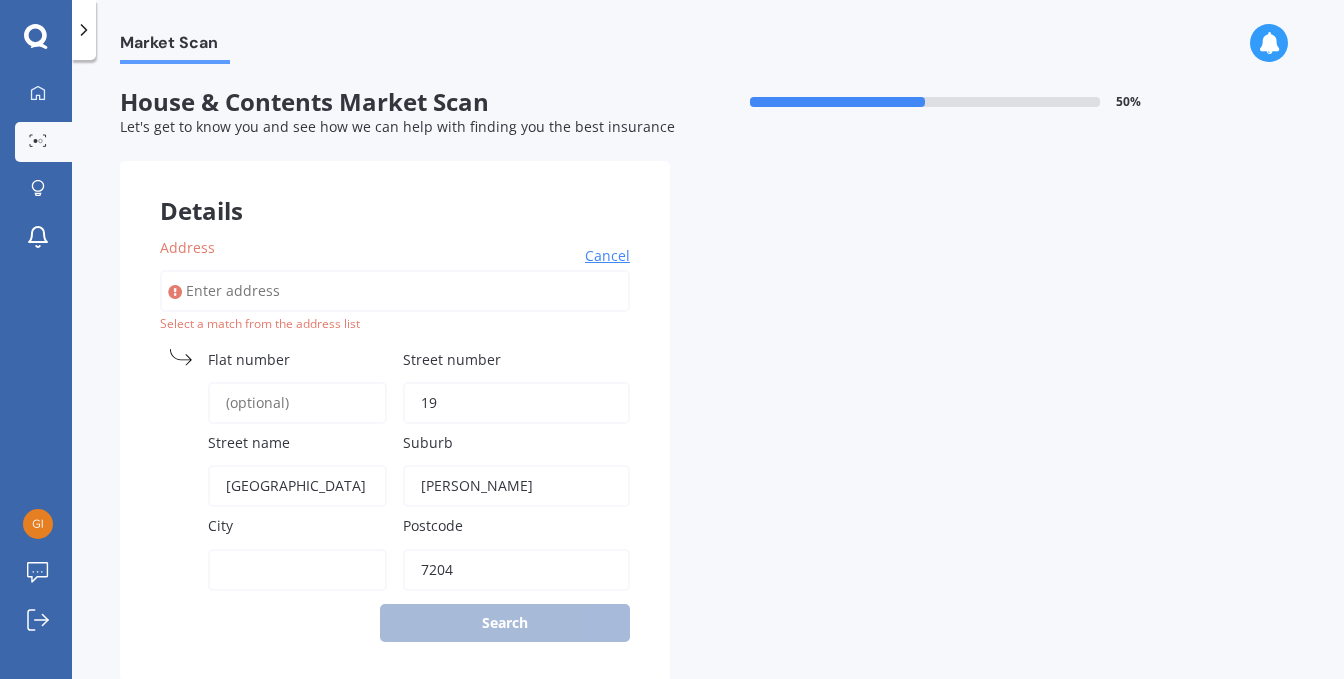 click on "City" at bounding box center (297, 570) 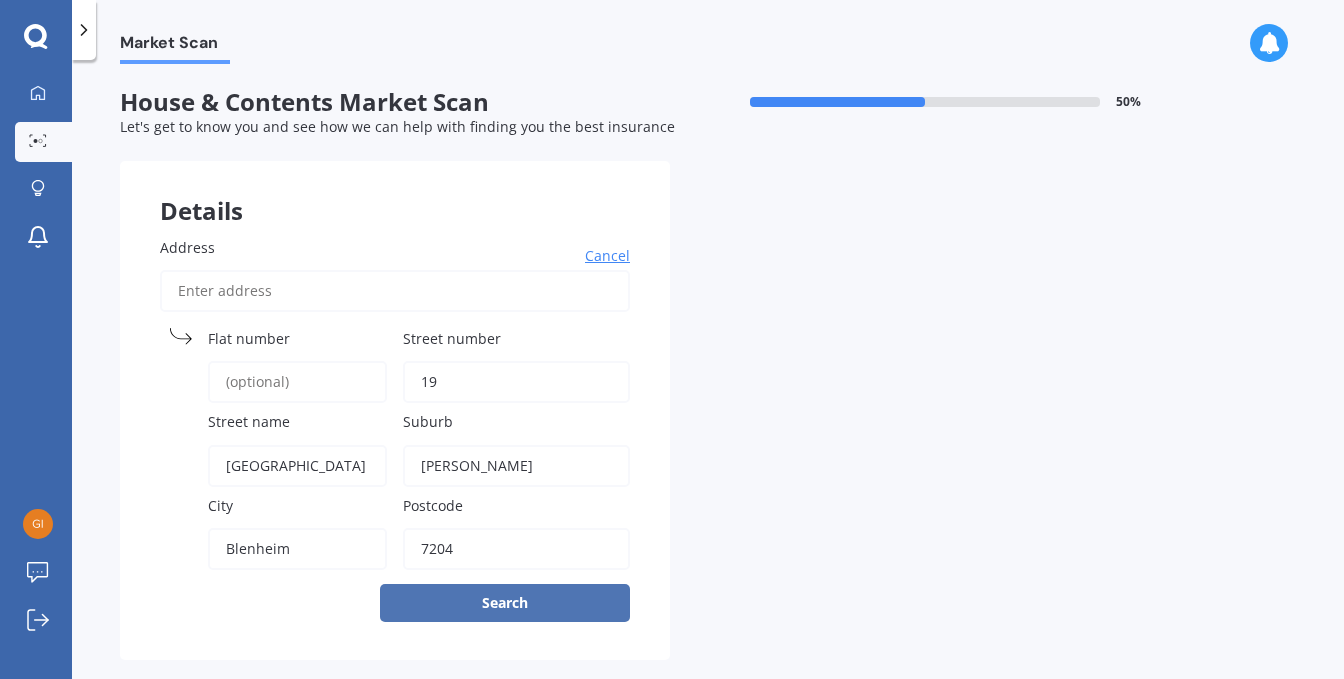 type on "Blenheim" 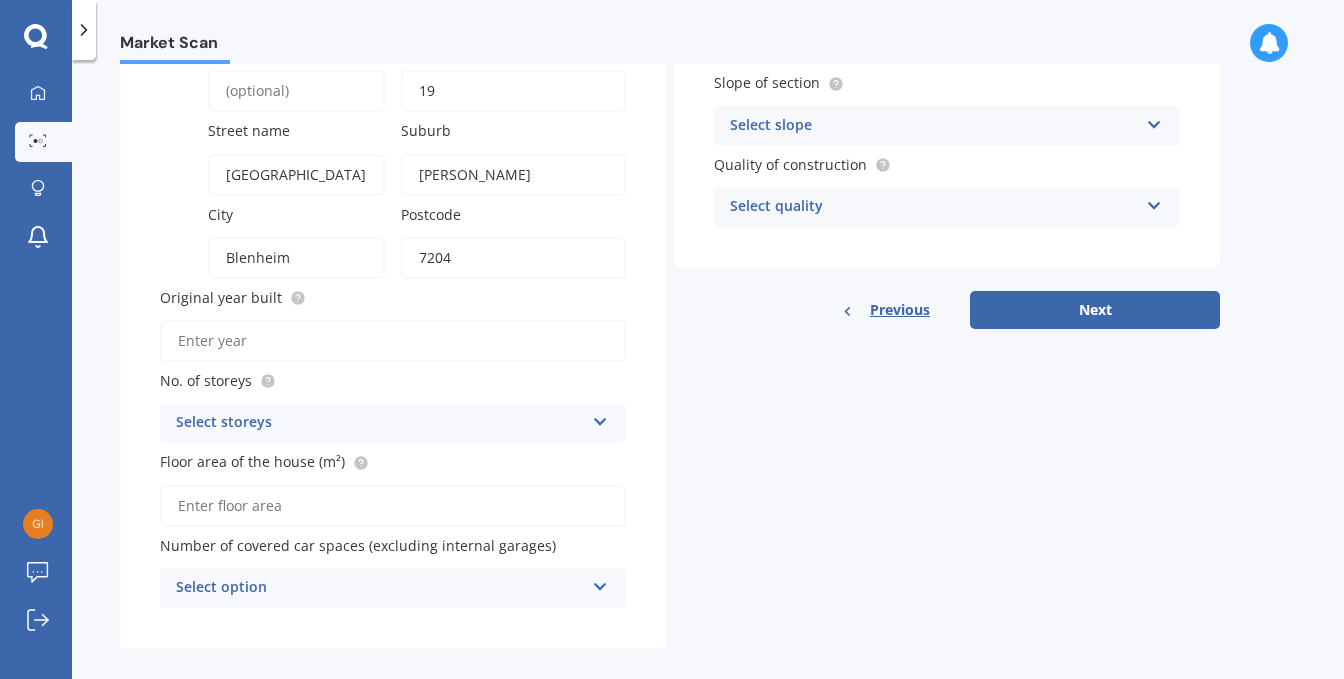 scroll, scrollTop: 308, scrollLeft: 0, axis: vertical 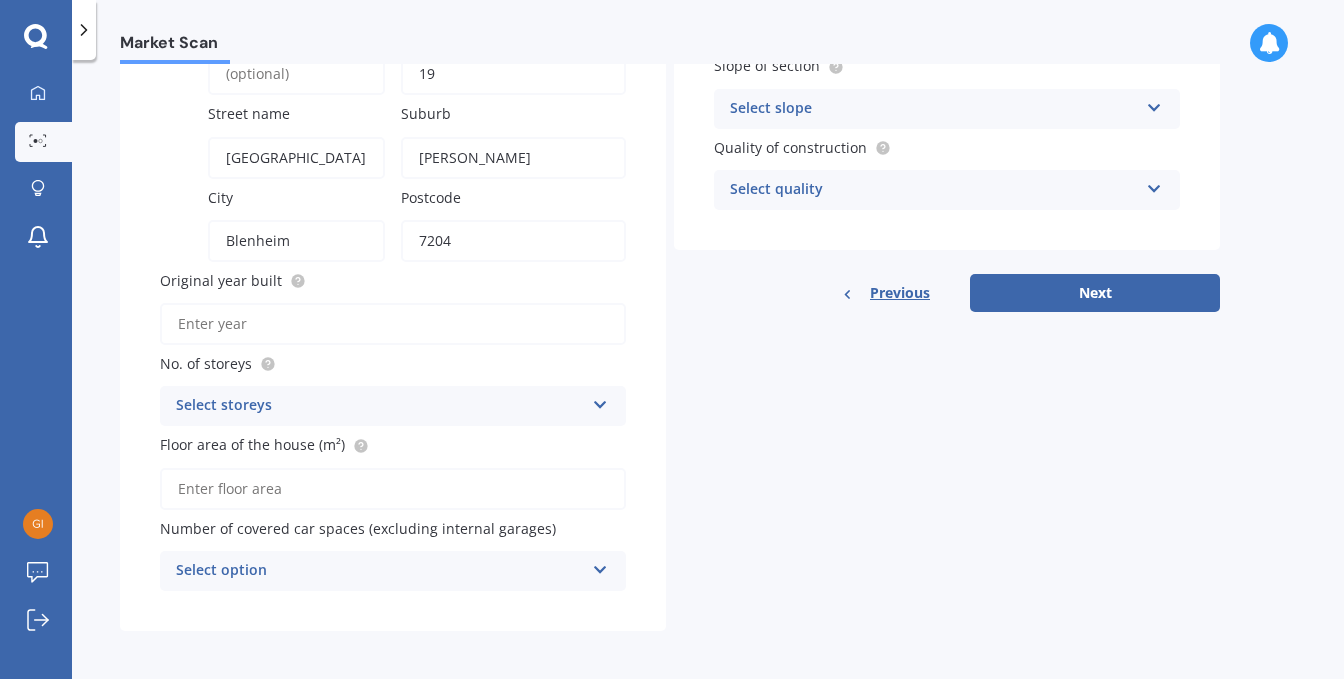 click on "Original year built" at bounding box center [393, 324] 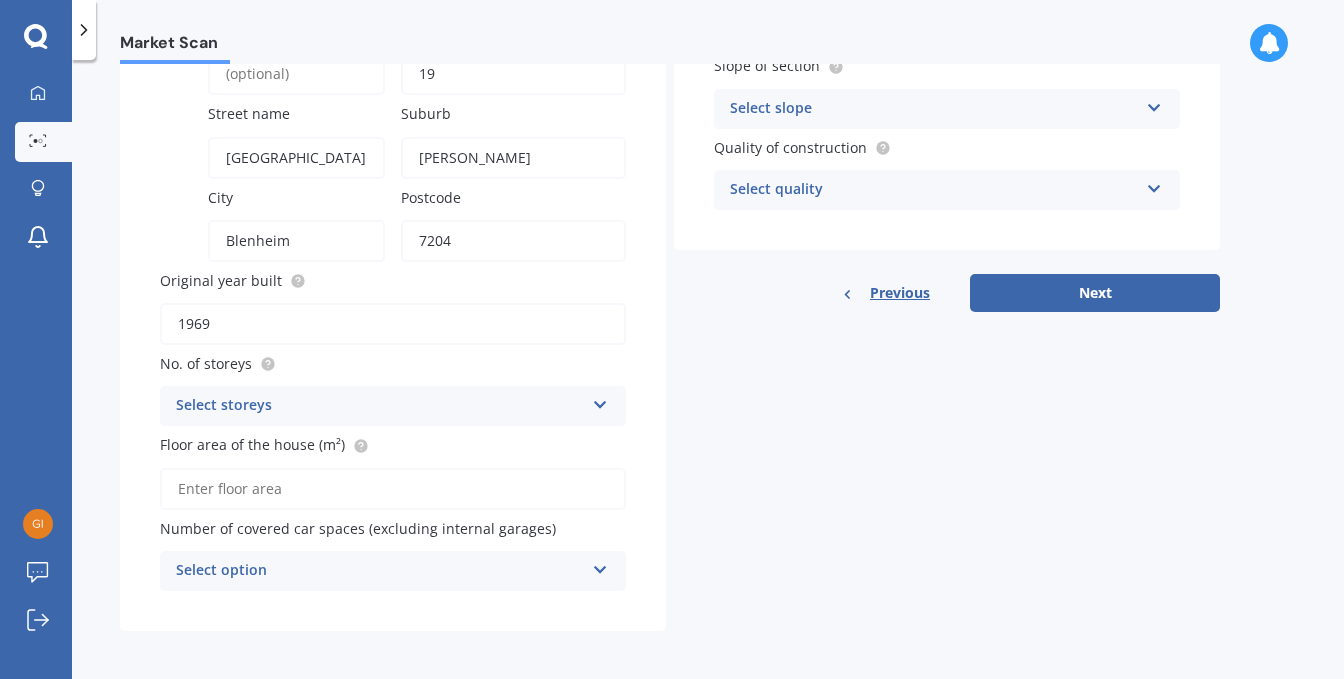 type on "1969" 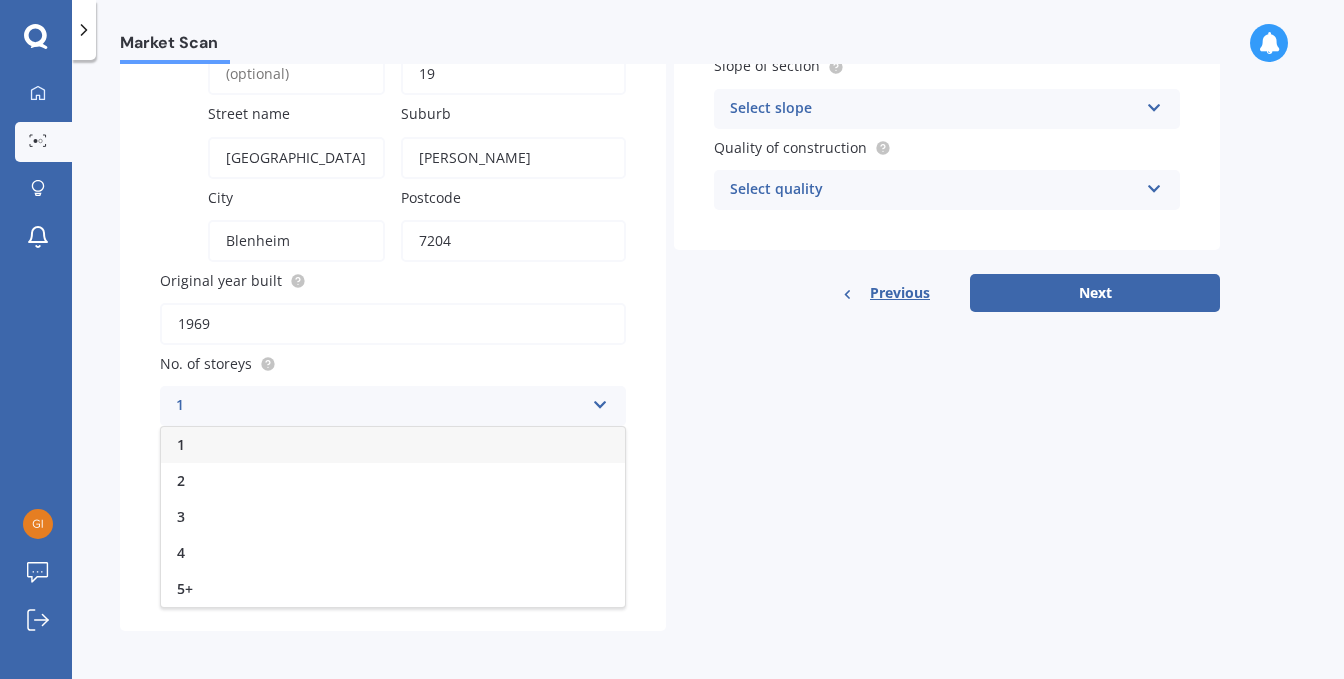 click on "1" at bounding box center (393, 445) 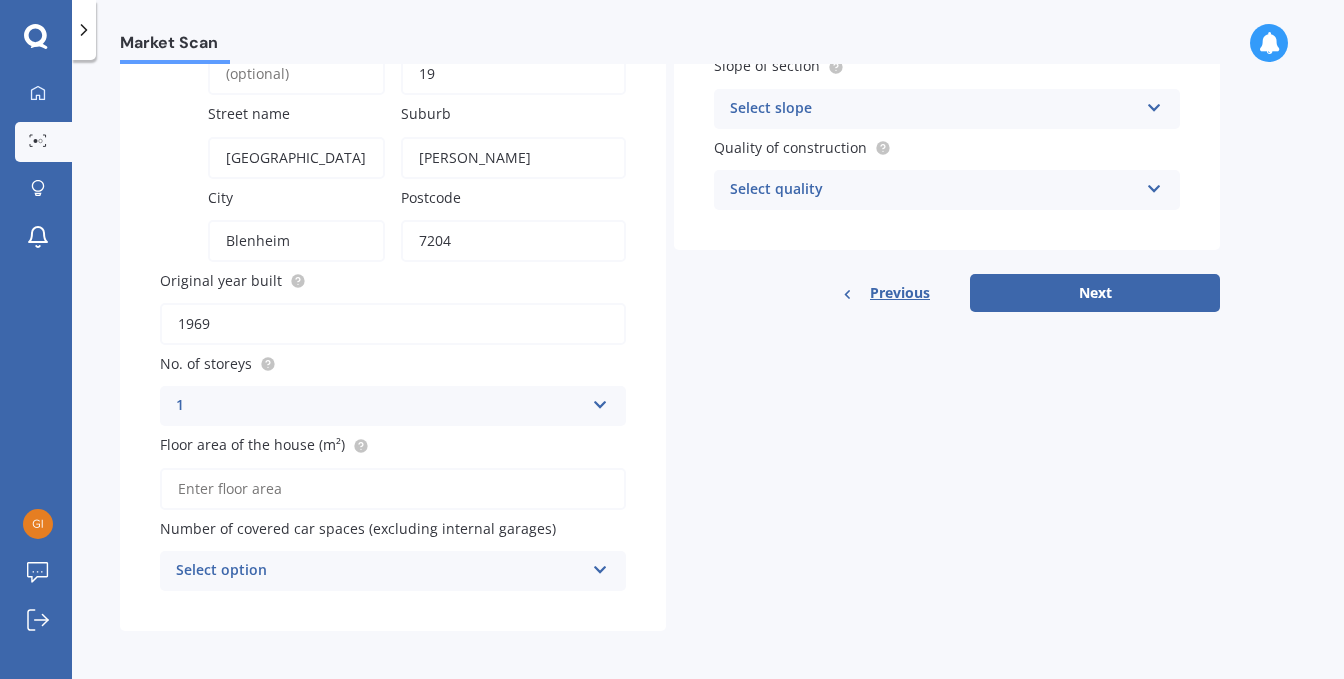 click on "Floor area of the house (m²)" at bounding box center [393, 489] 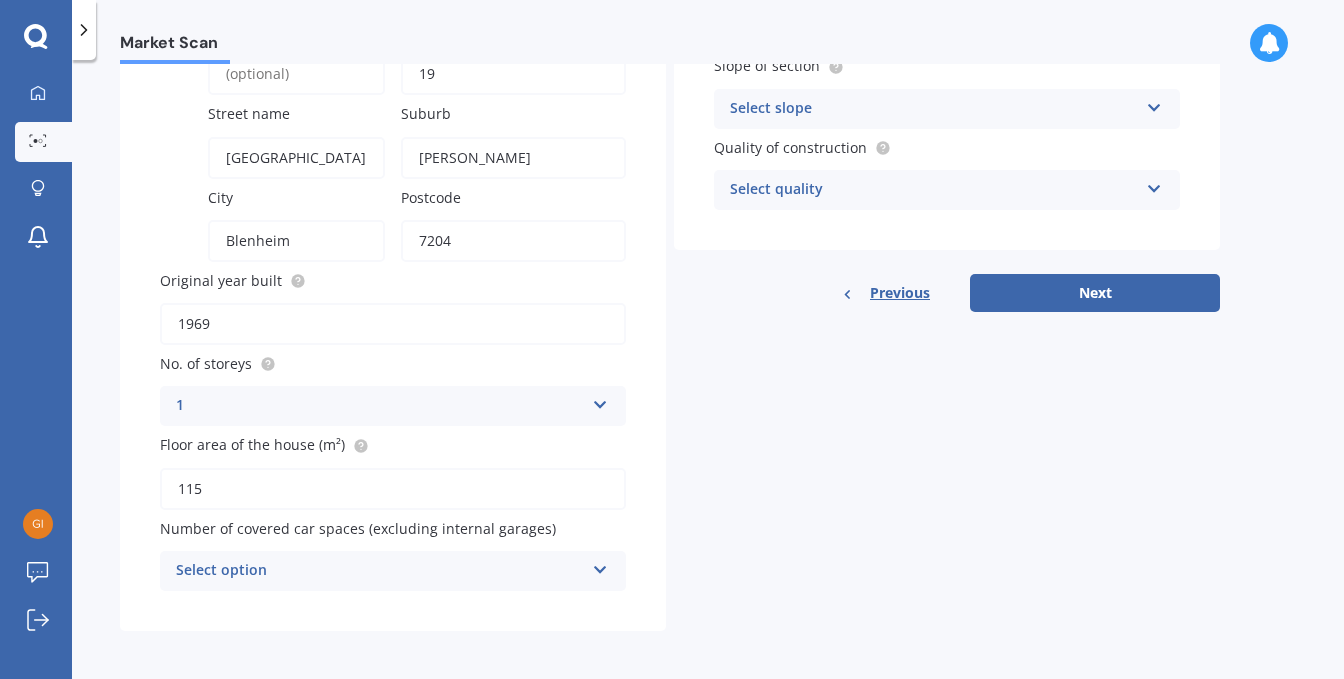 type on "115" 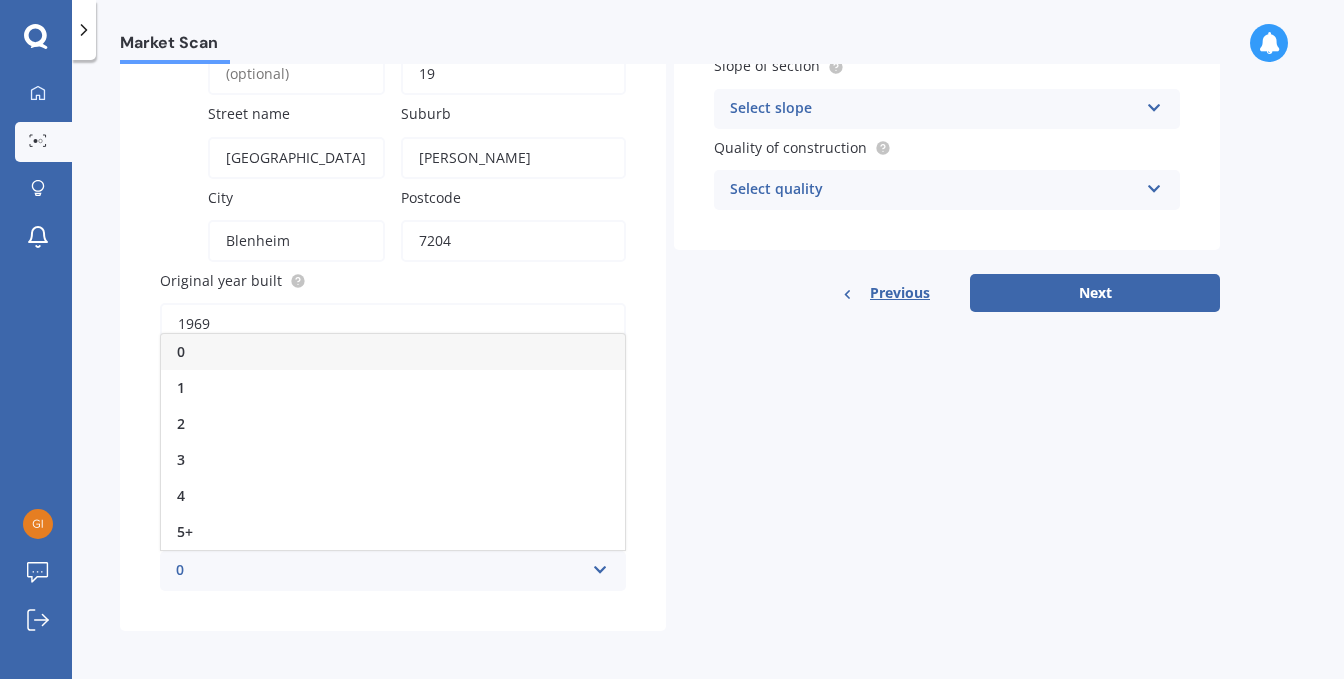click at bounding box center [600, 566] 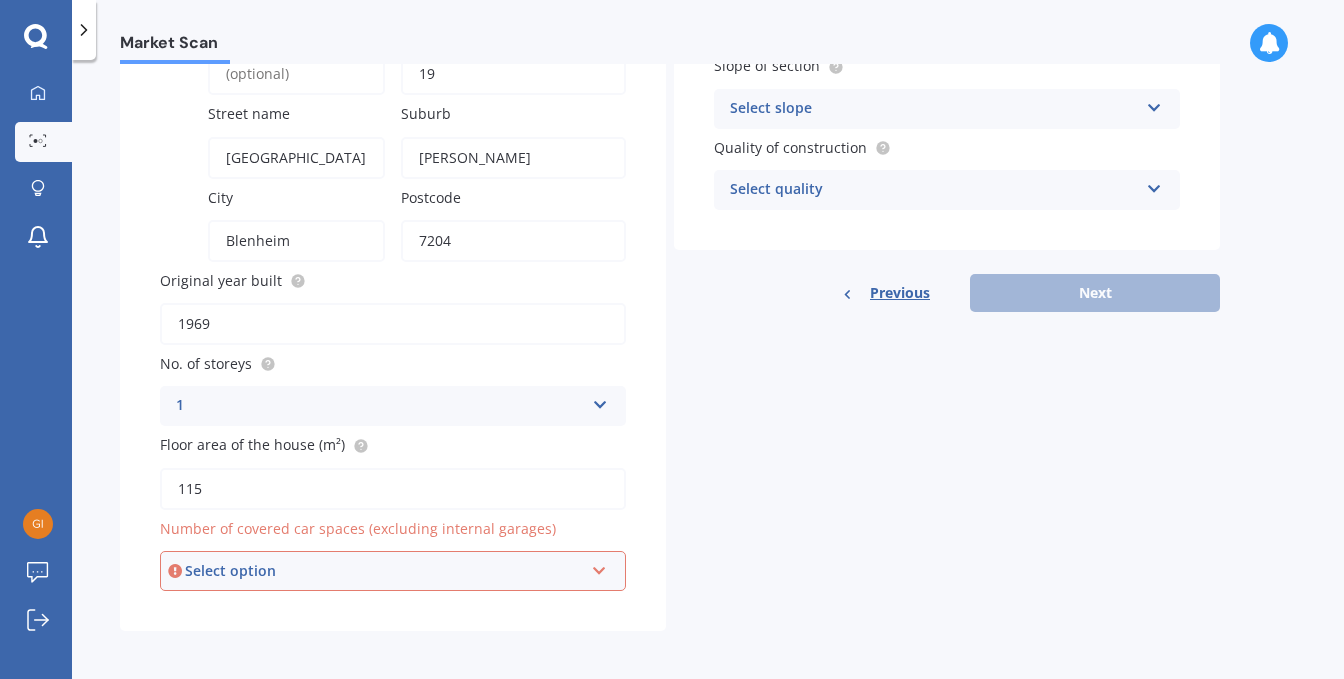 click at bounding box center (599, 567) 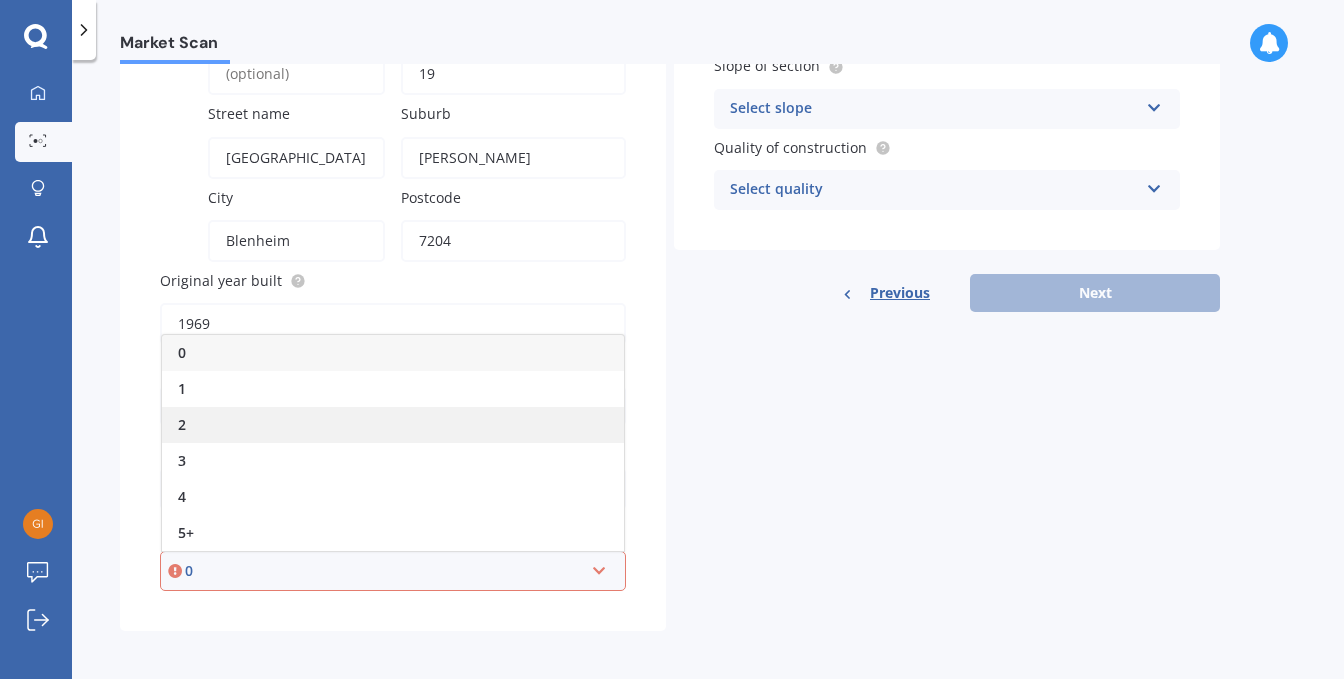 click on "2" at bounding box center [393, 425] 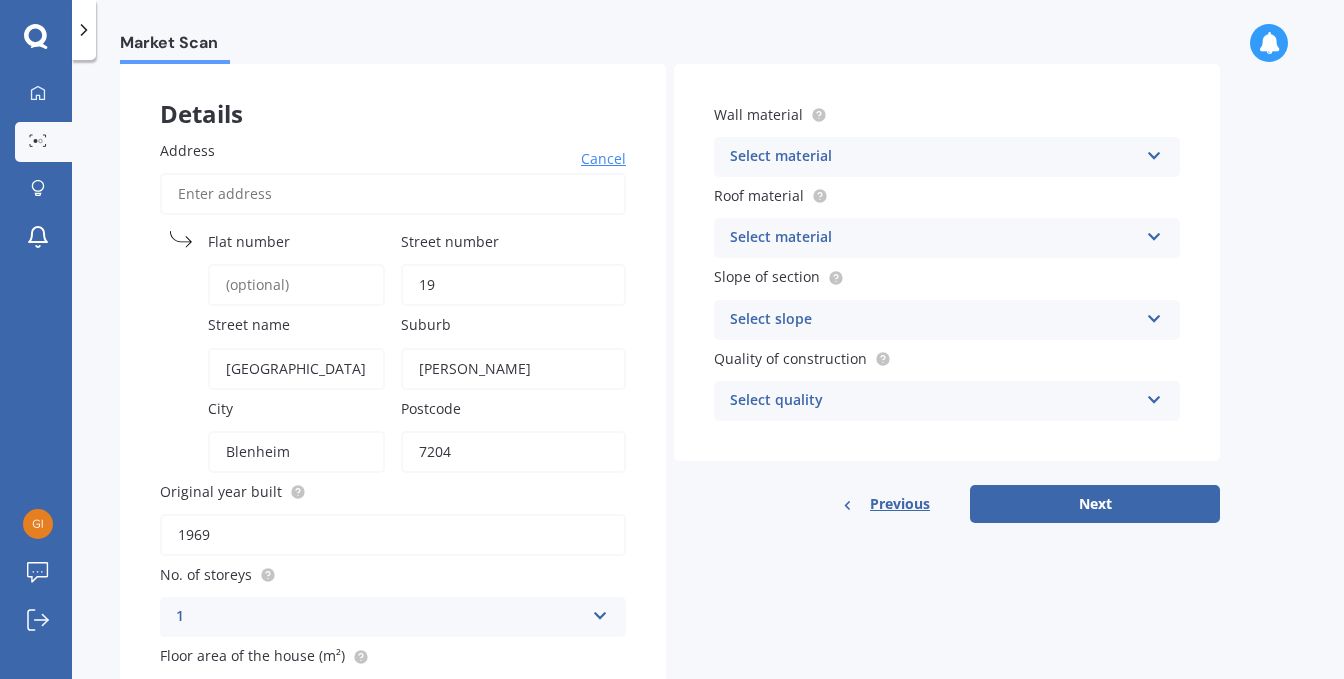 scroll, scrollTop: 51, scrollLeft: 0, axis: vertical 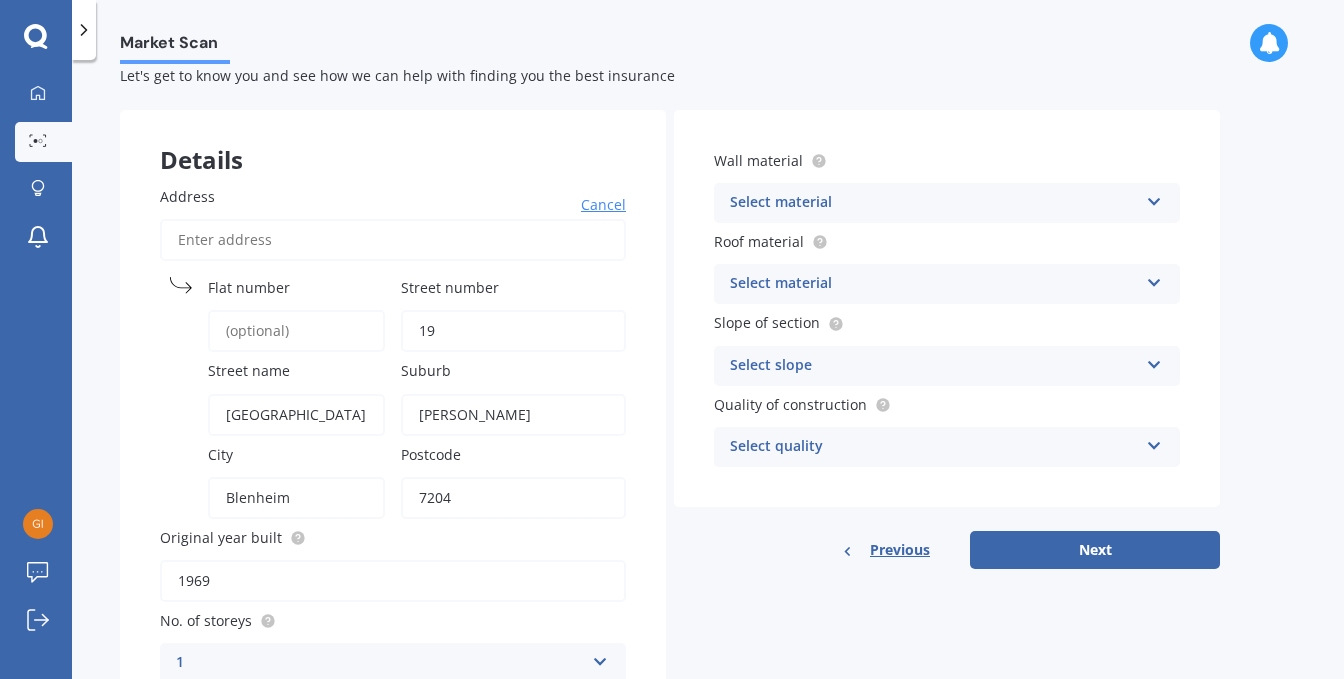 click at bounding box center (1154, 198) 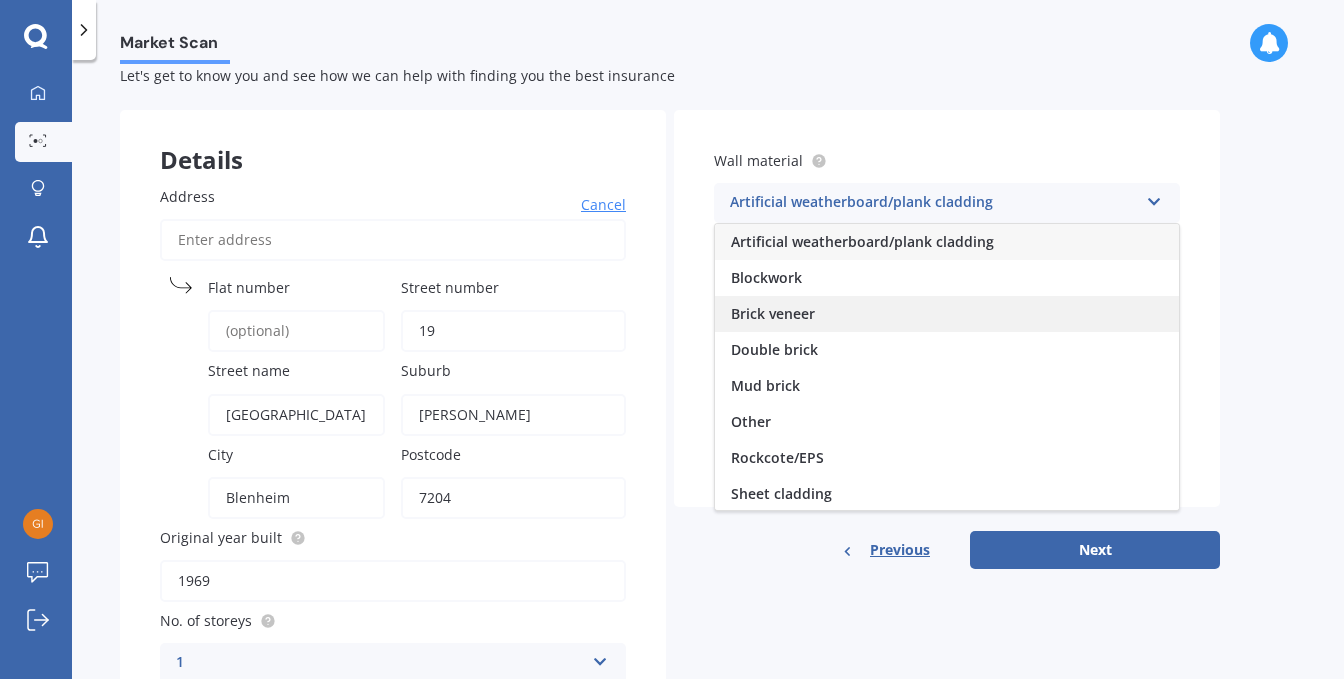 click on "Brick veneer" at bounding box center (773, 313) 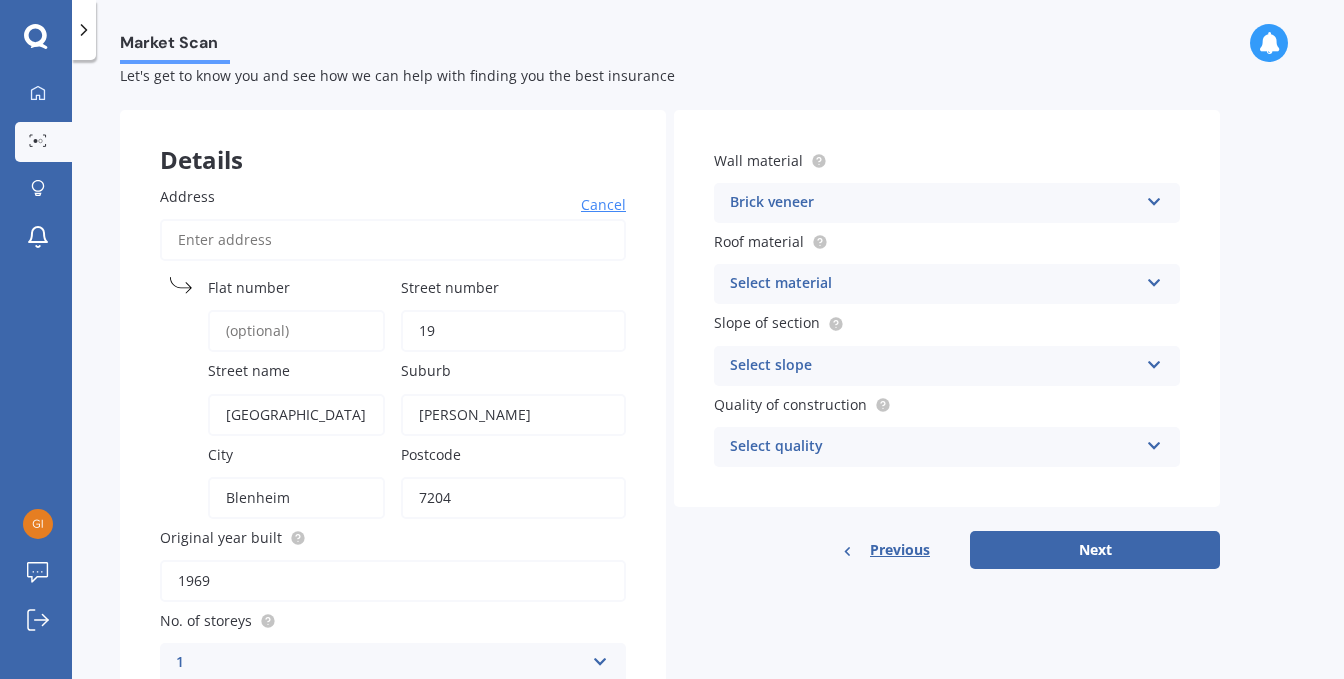 click at bounding box center (1154, 279) 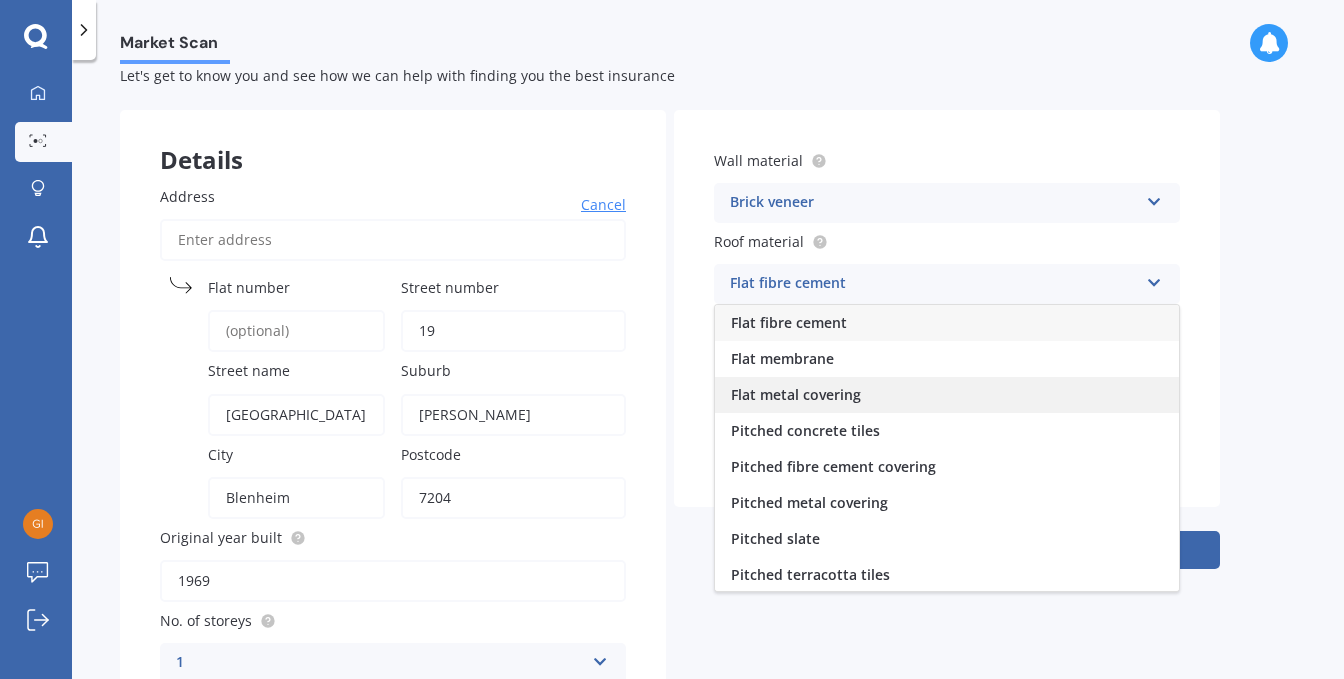click on "Flat metal covering" at bounding box center [796, 394] 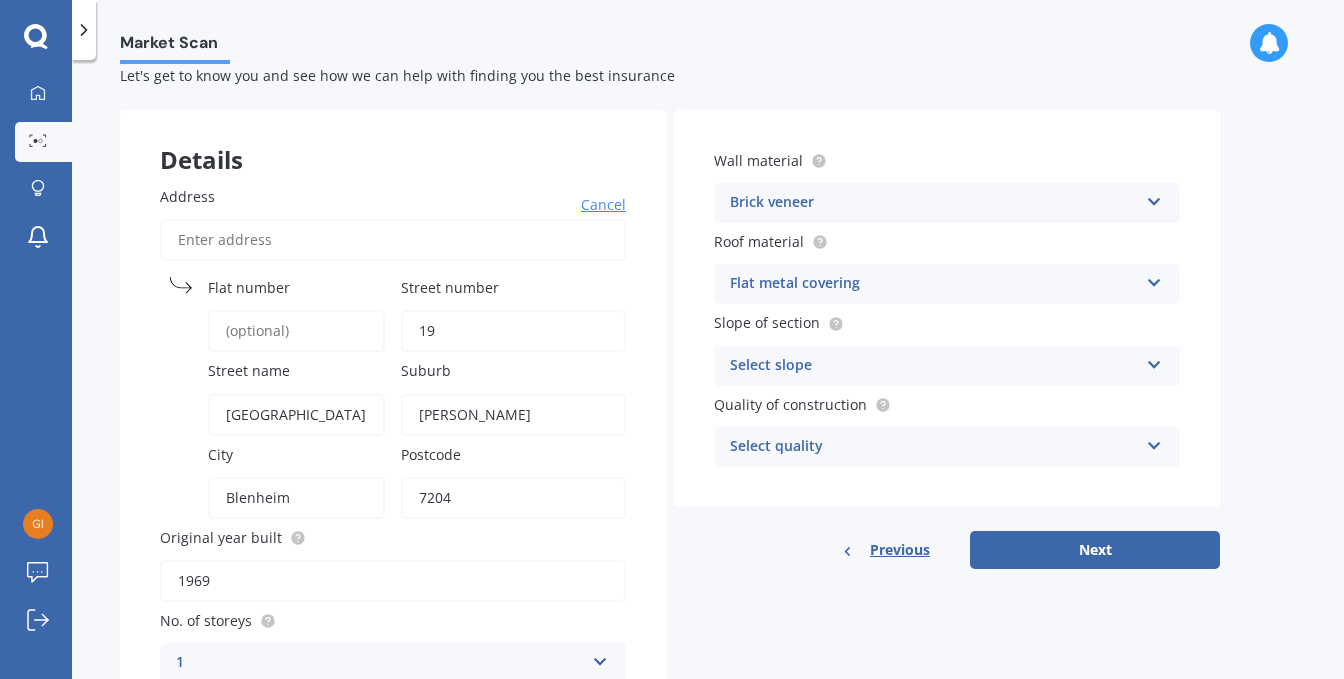 click at bounding box center [1154, 361] 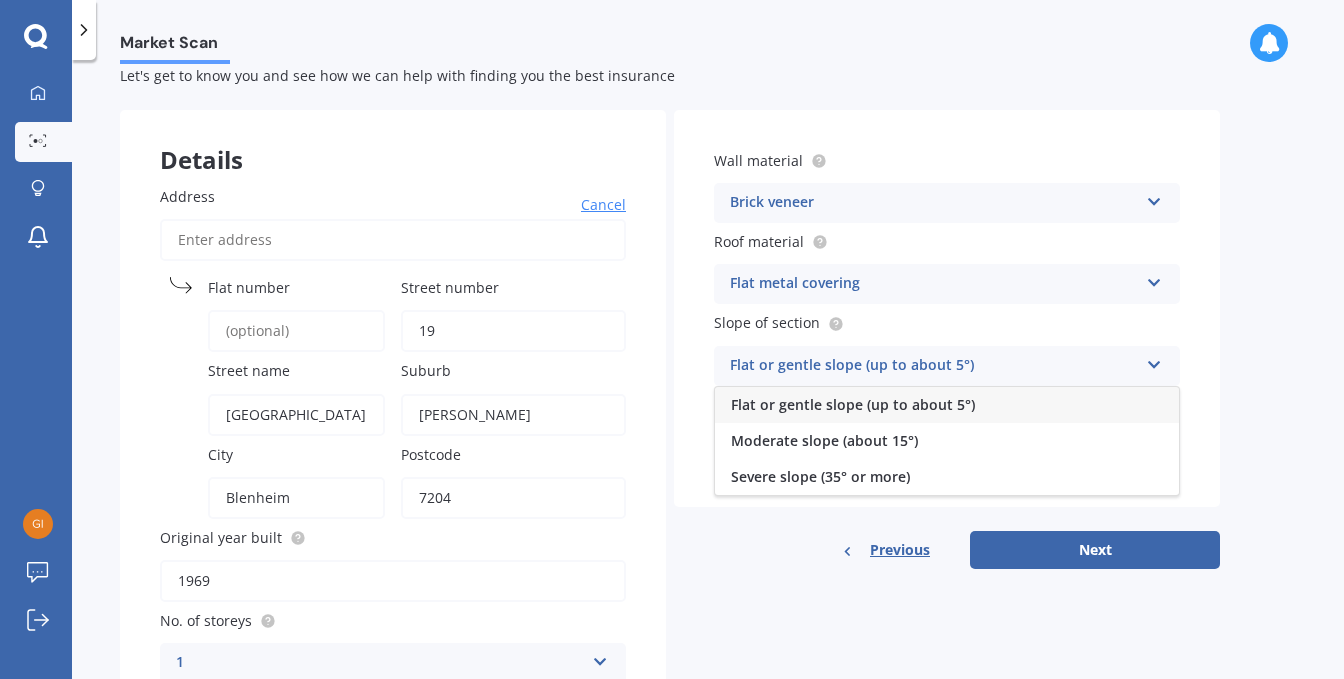 click on "Flat or gentle slope (up to about 5°)" at bounding box center [853, 404] 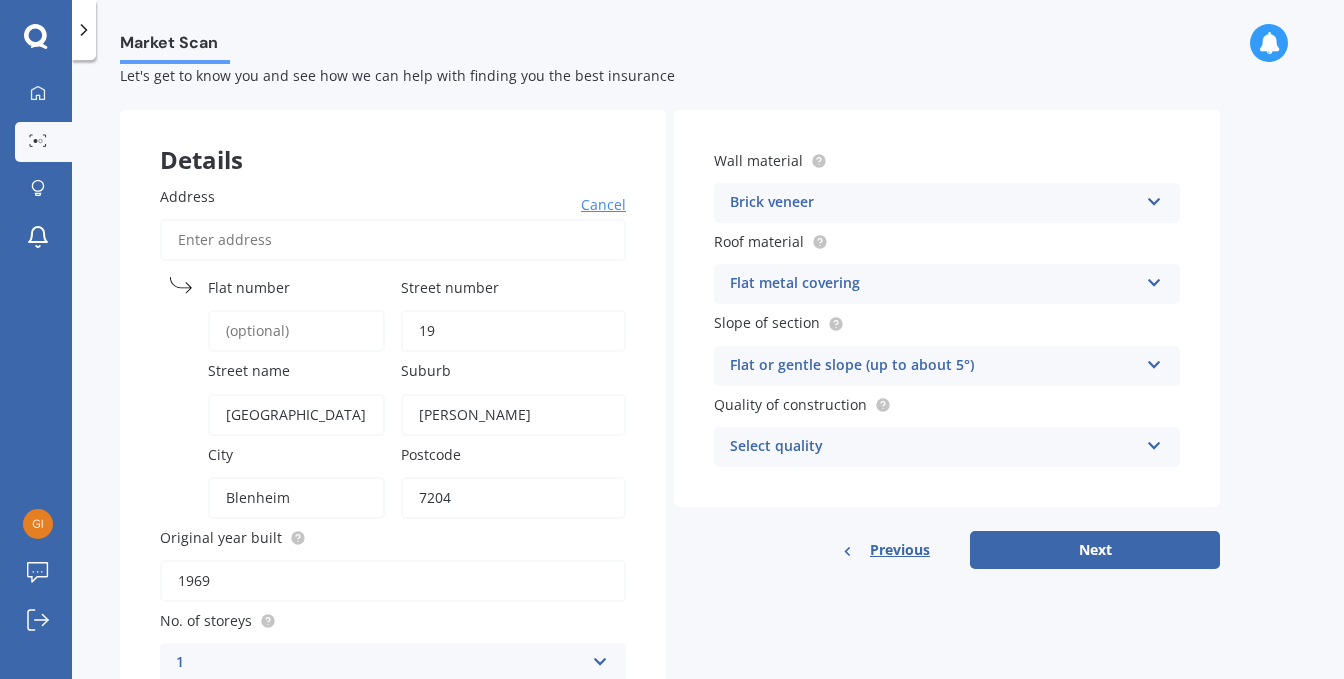 click at bounding box center (1154, 442) 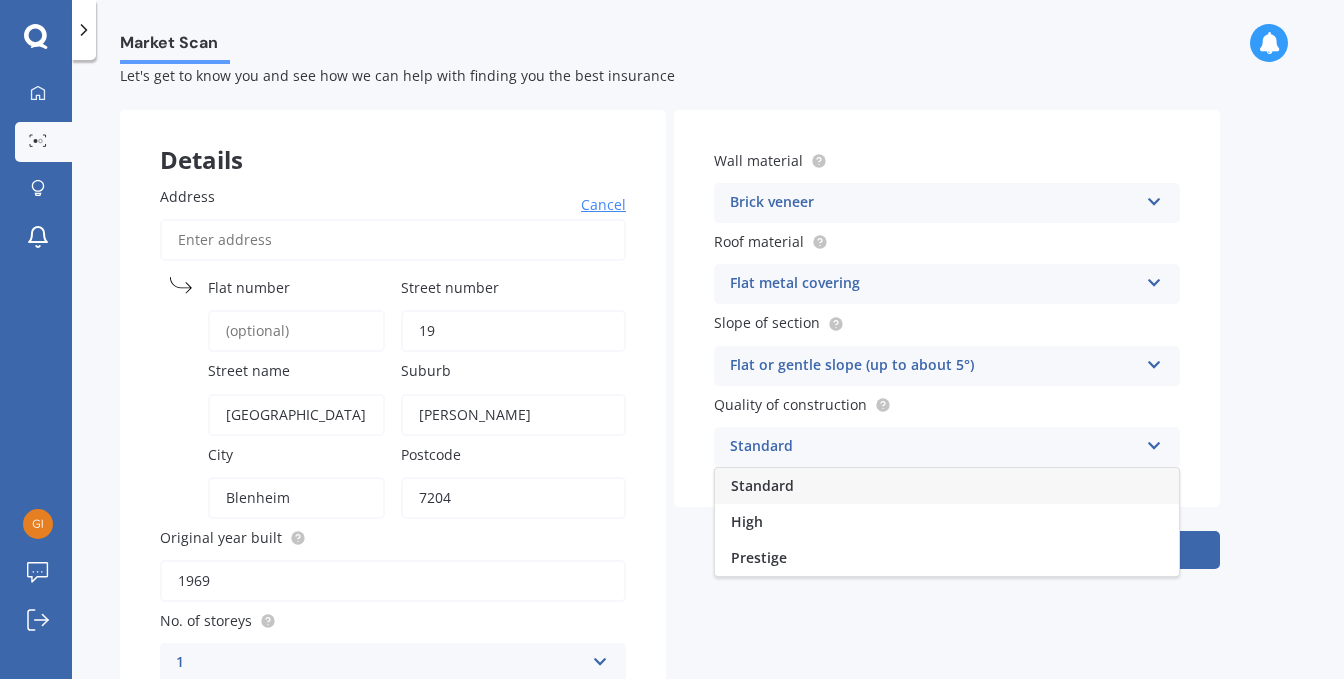 click on "Standard" at bounding box center (947, 486) 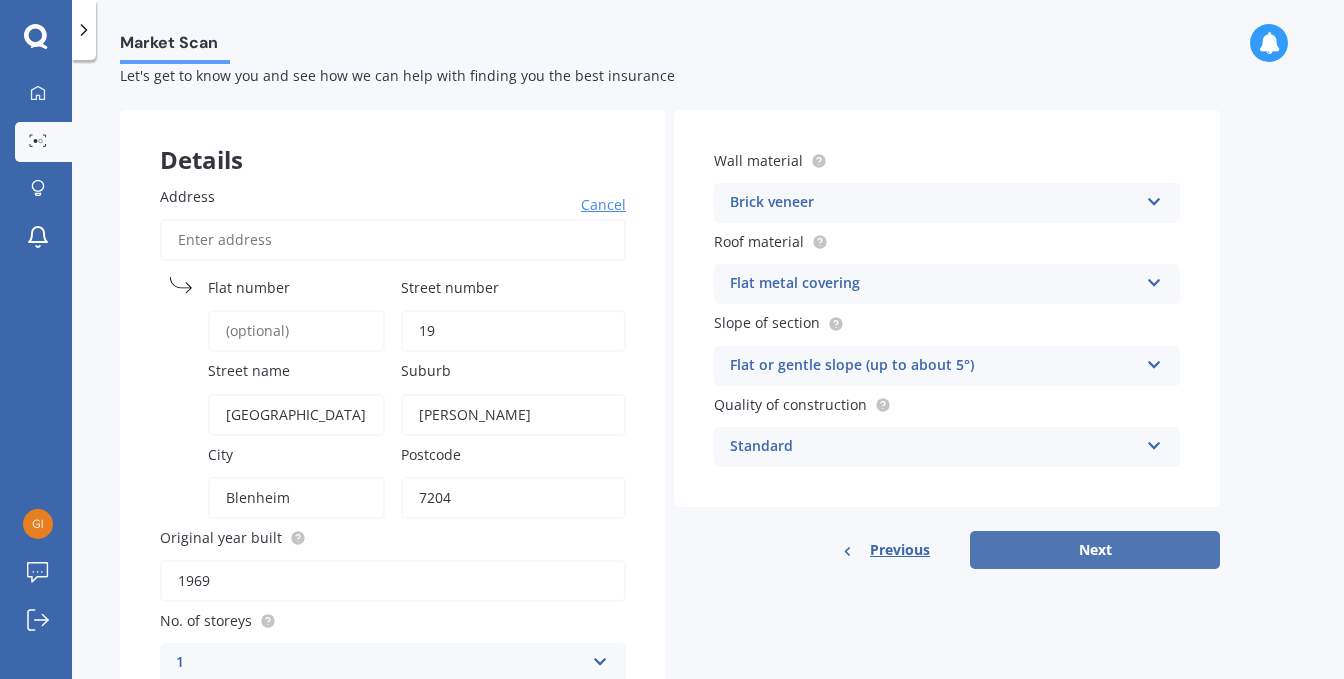 click on "Next" at bounding box center (1095, 550) 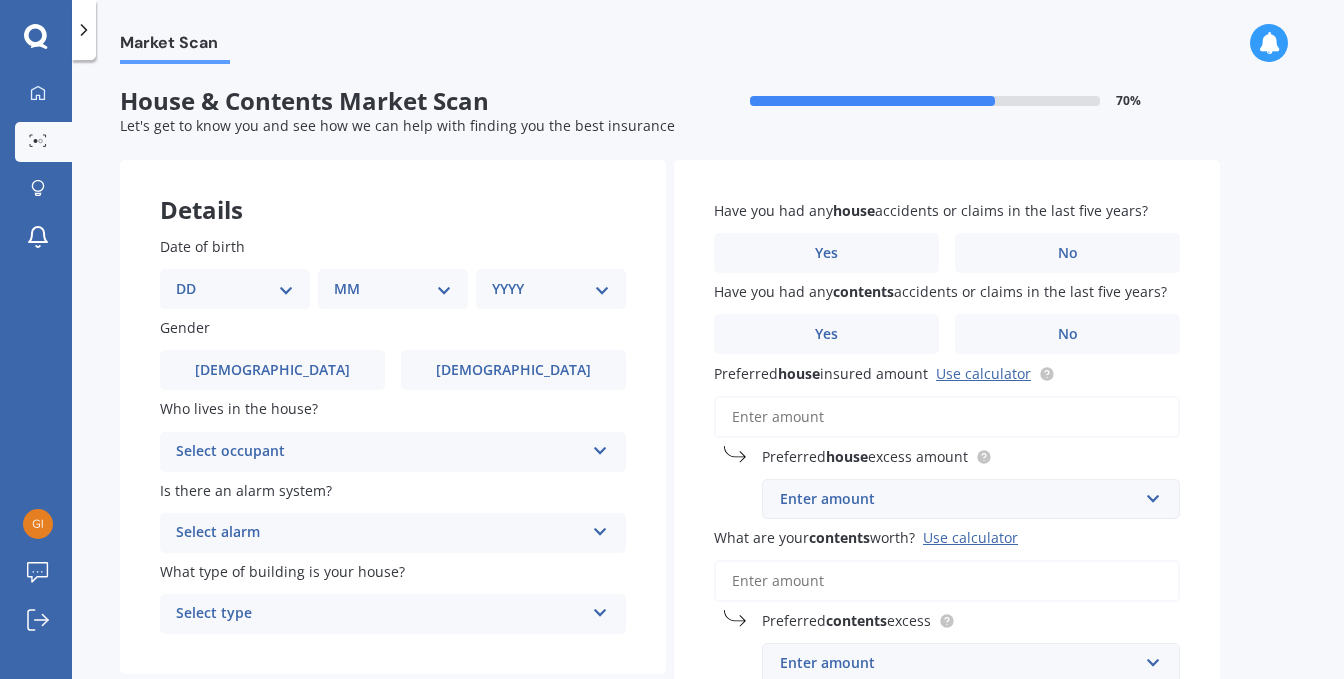 scroll, scrollTop: 0, scrollLeft: 0, axis: both 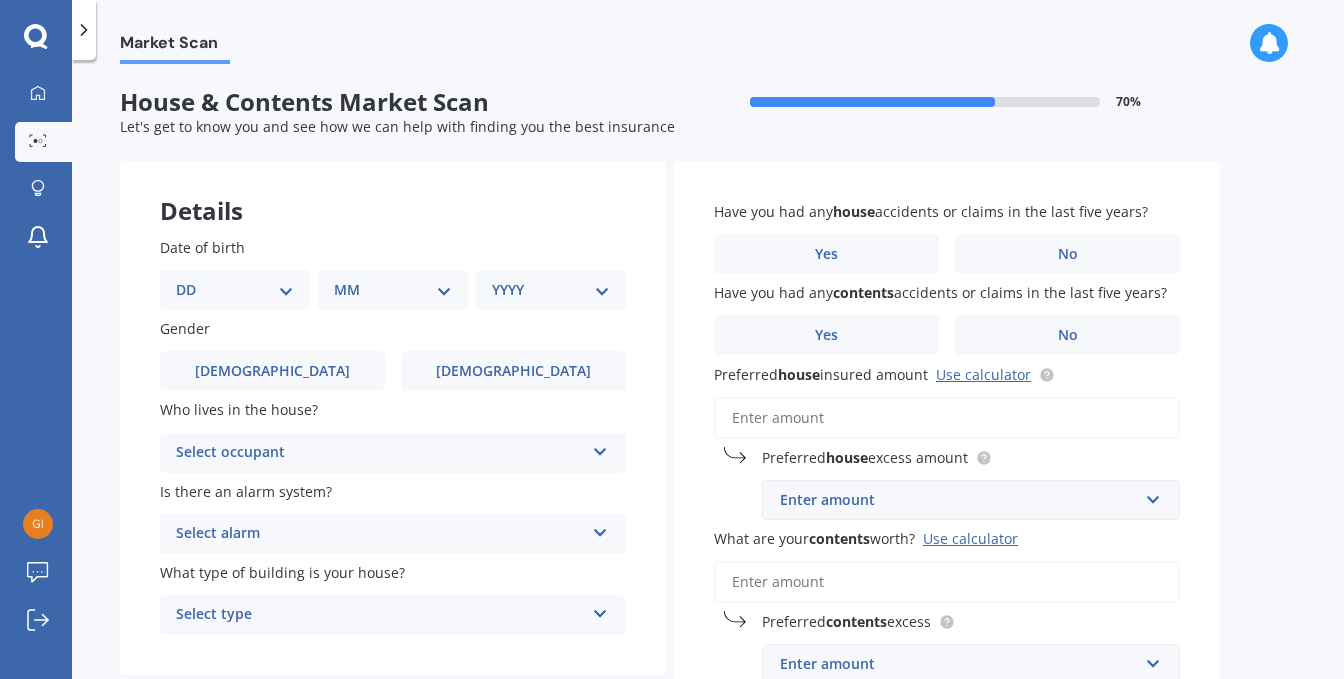 click at bounding box center (600, 448) 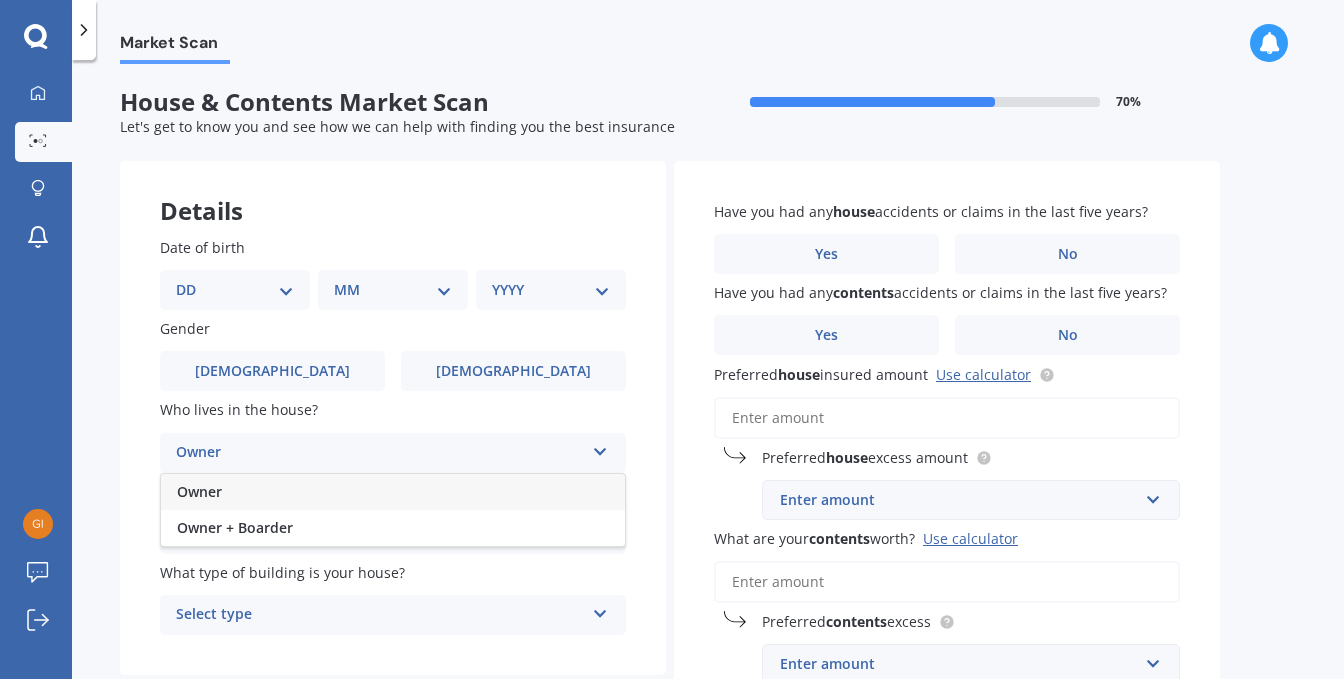 click on "Owner" at bounding box center [393, 492] 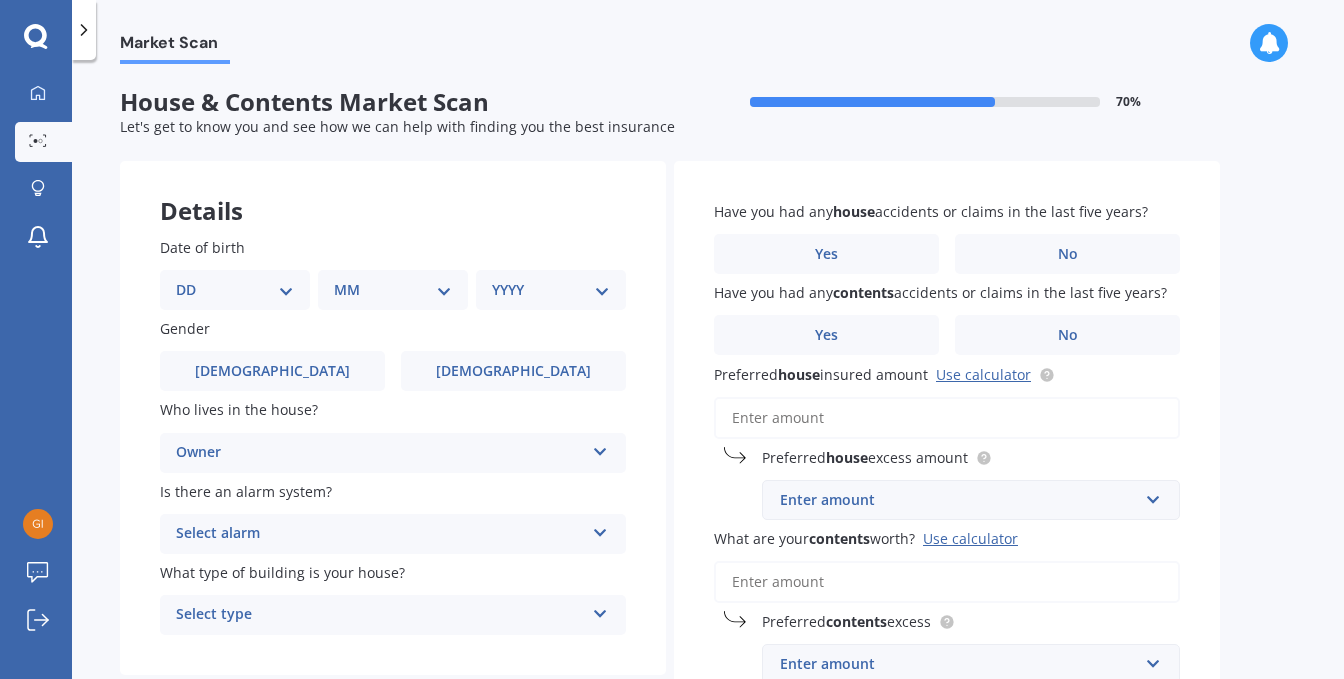 click at bounding box center [600, 529] 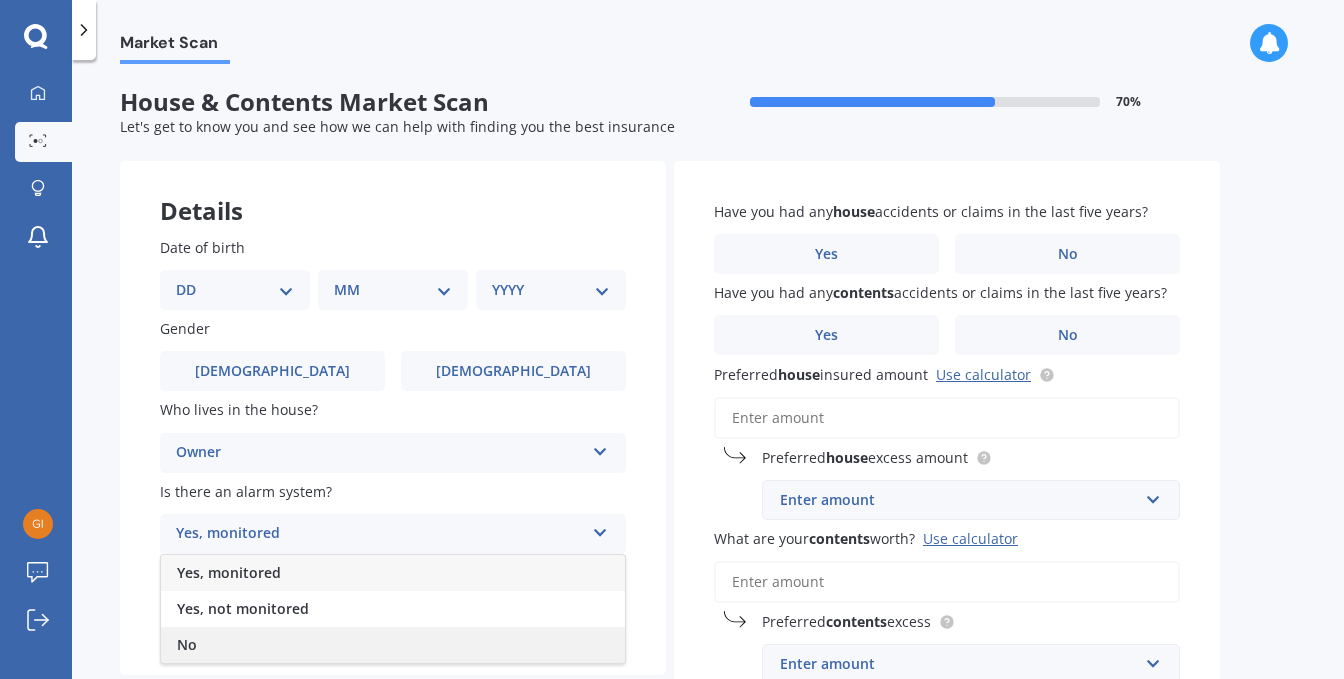 click on "No" at bounding box center (187, 644) 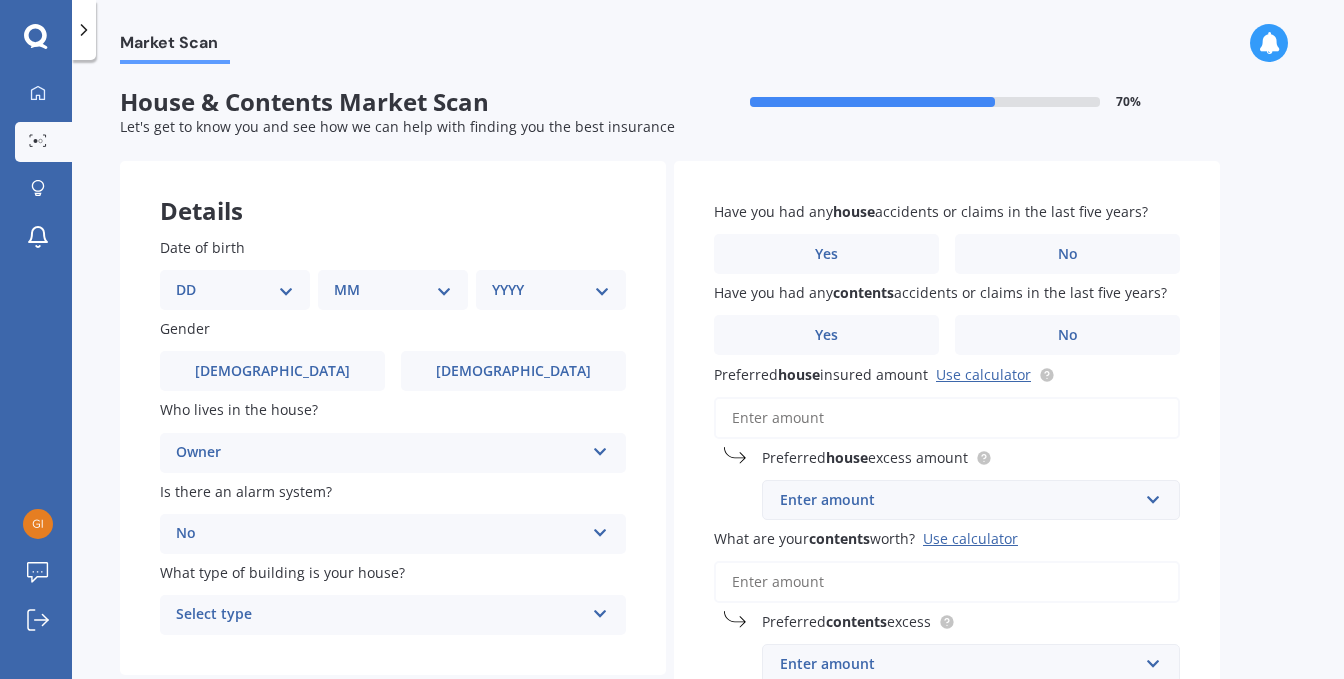 click on "DD 01 02 03 04 05 06 07 08 09 10 11 12 13 14 15 16 17 18 19 20 21 22 23 24 25 26 27 28 29 30 31" at bounding box center (235, 290) 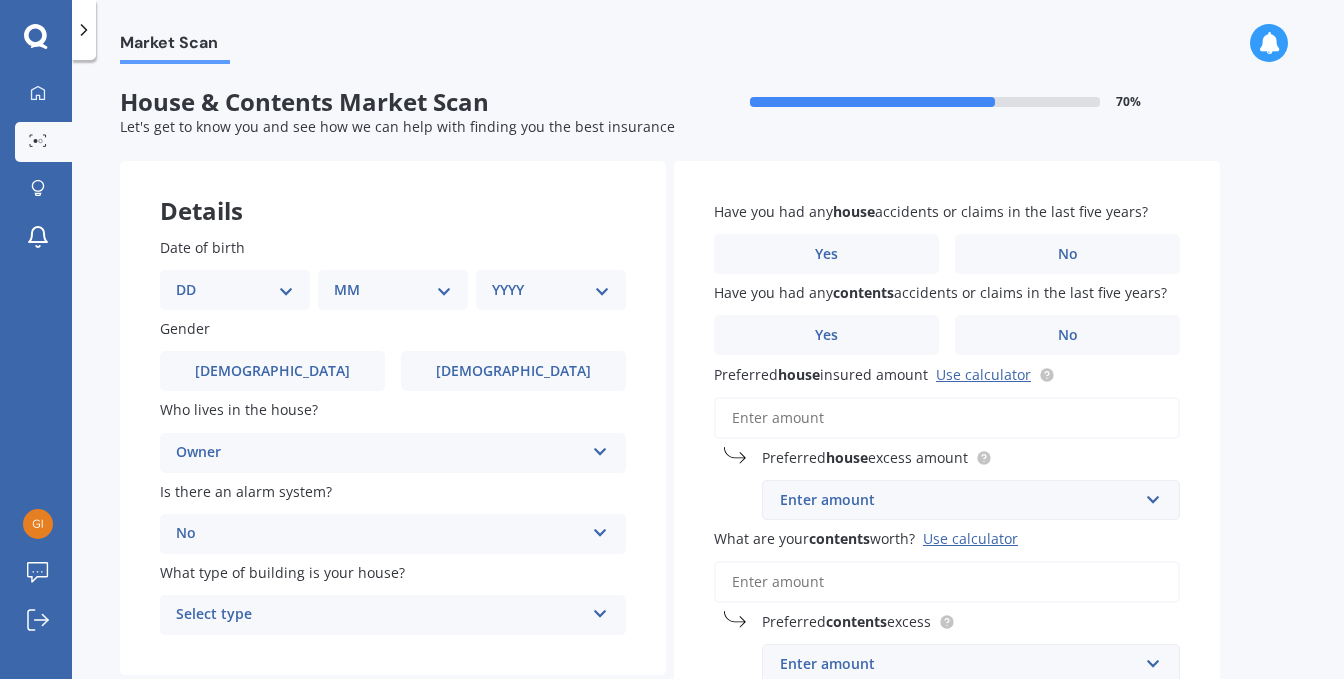 select on "12" 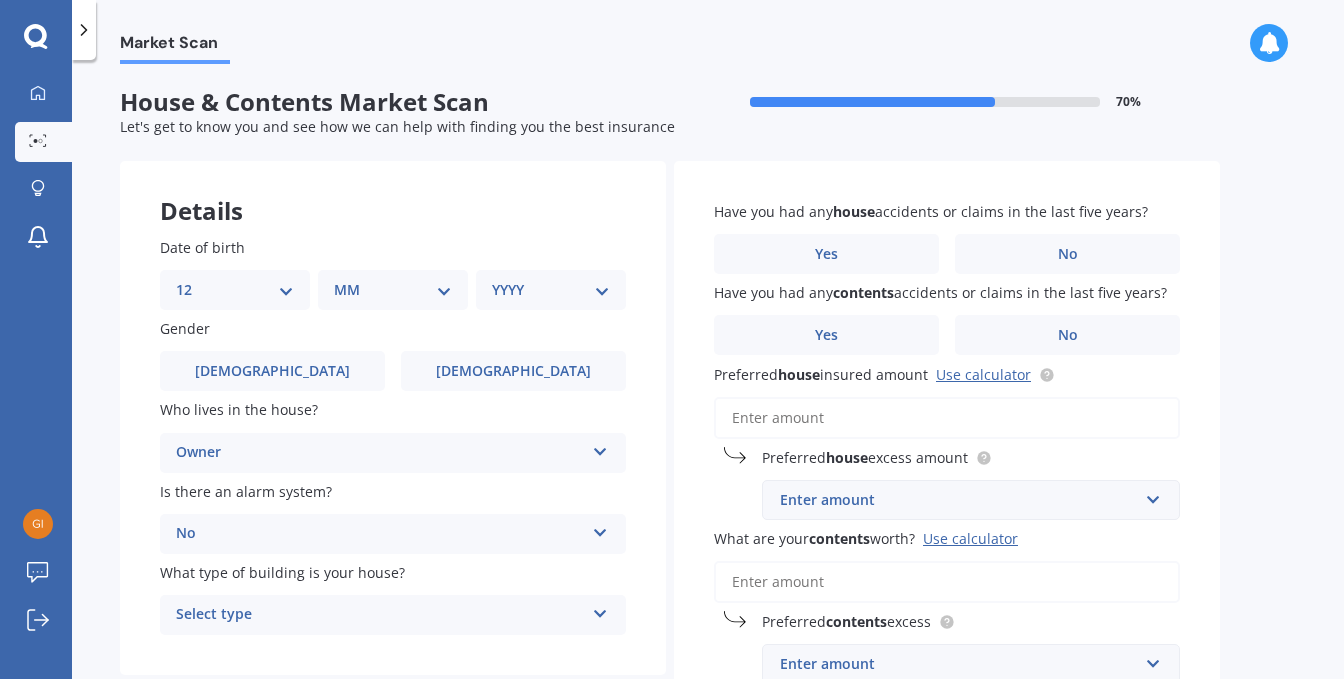 click on "DD 01 02 03 04 05 06 07 08 09 10 11 12 13 14 15 16 17 18 19 20 21 22 23 24 25 26 27 28 29 30 31" at bounding box center (235, 290) 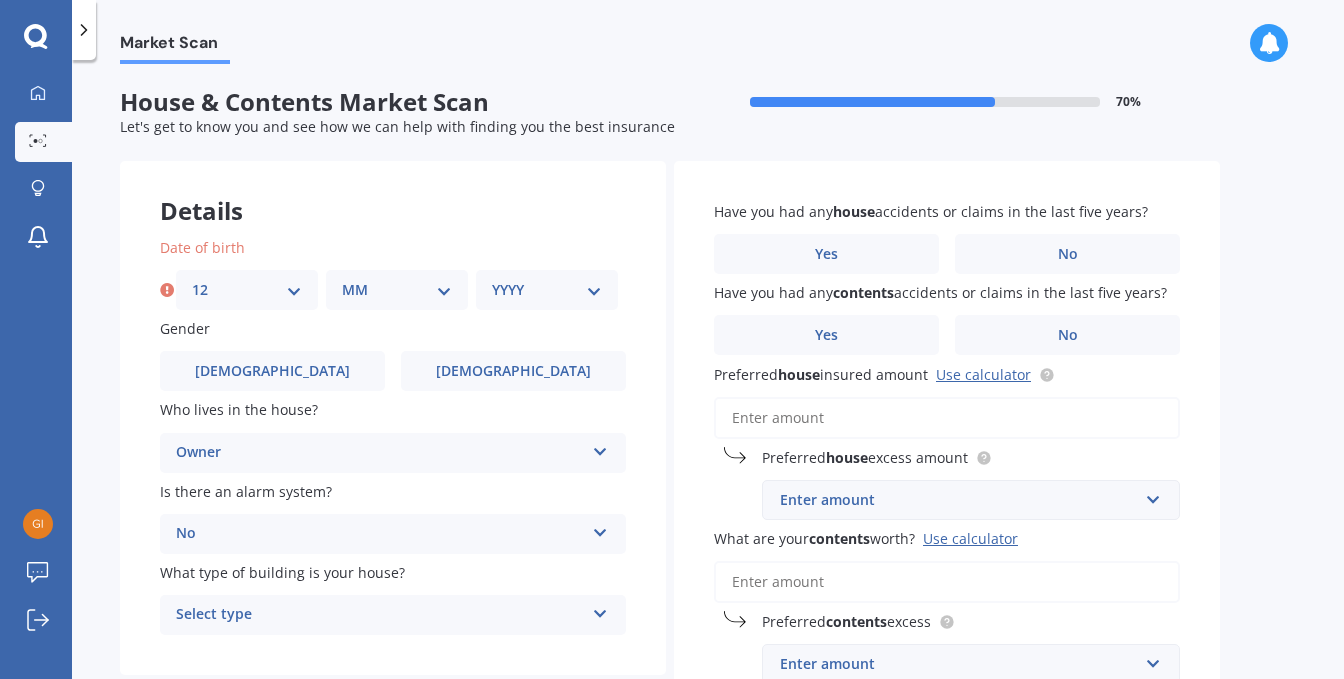 click on "MM 01 02 03 04 05 06 07 08 09 10 11 12" at bounding box center [397, 290] 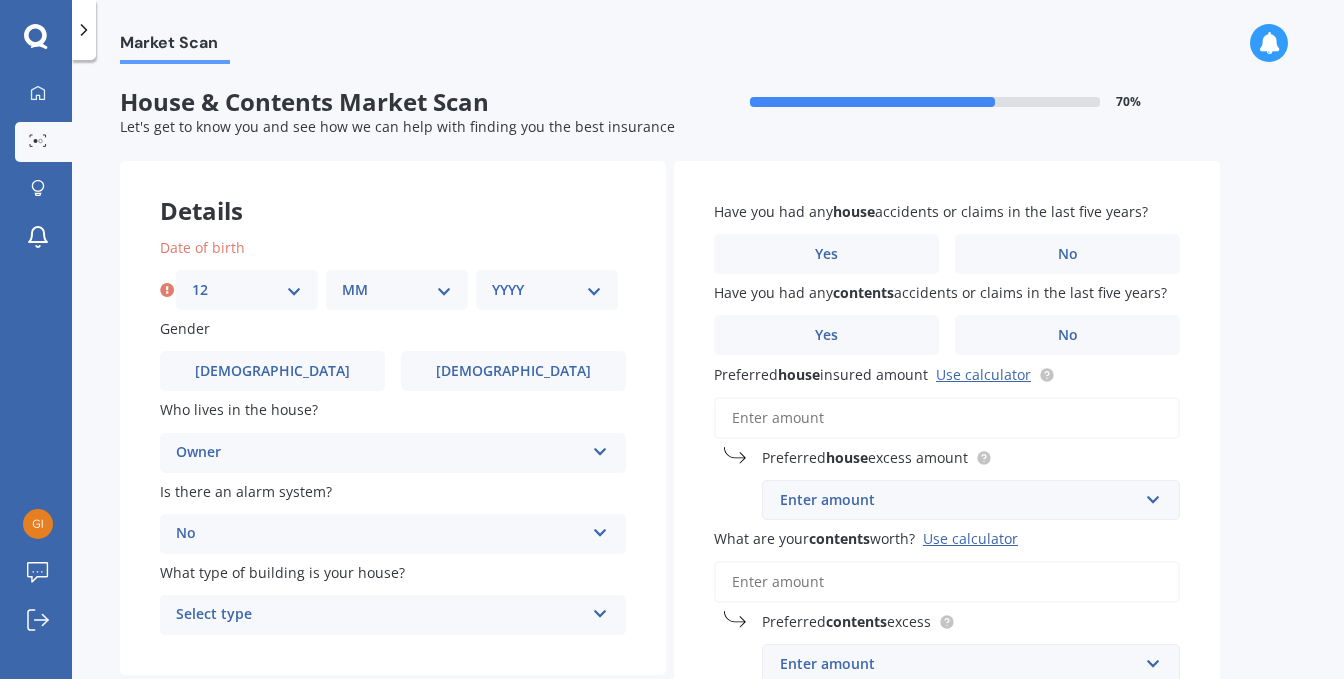 select on "05" 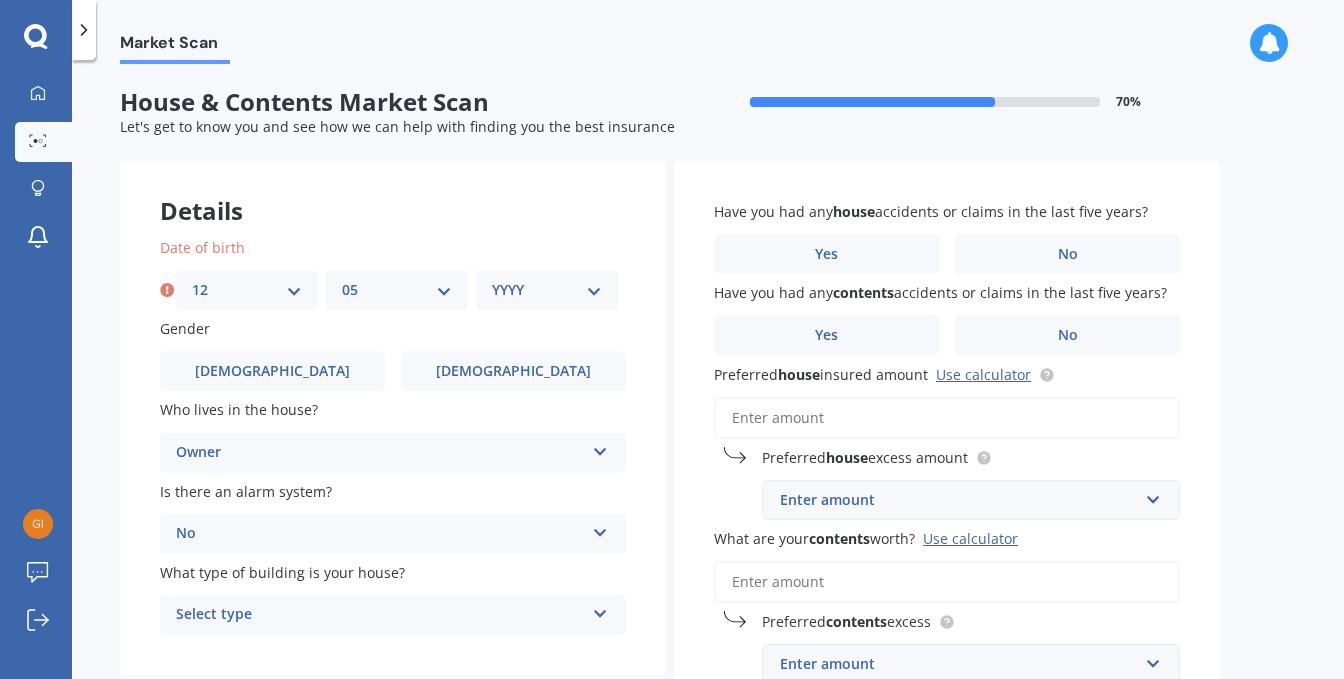 click on "MM 01 02 03 04 05 06 07 08 09 10 11 12" at bounding box center (397, 290) 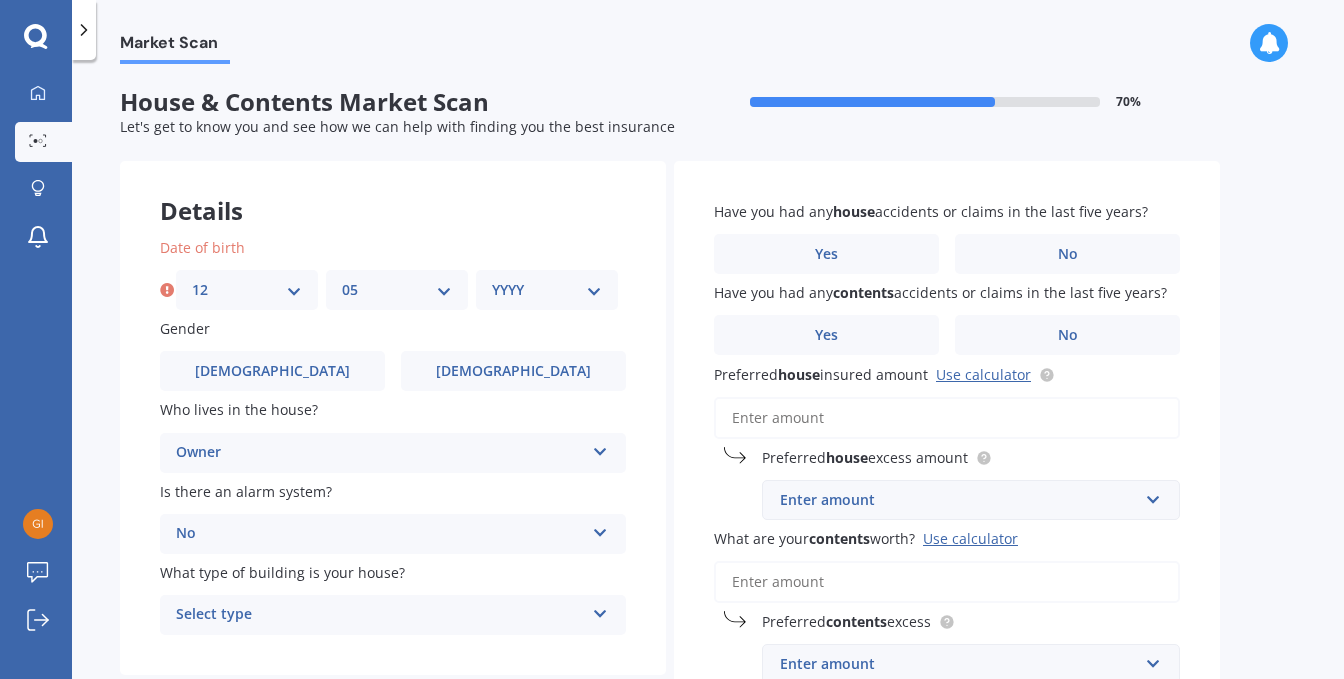 select on "1961" 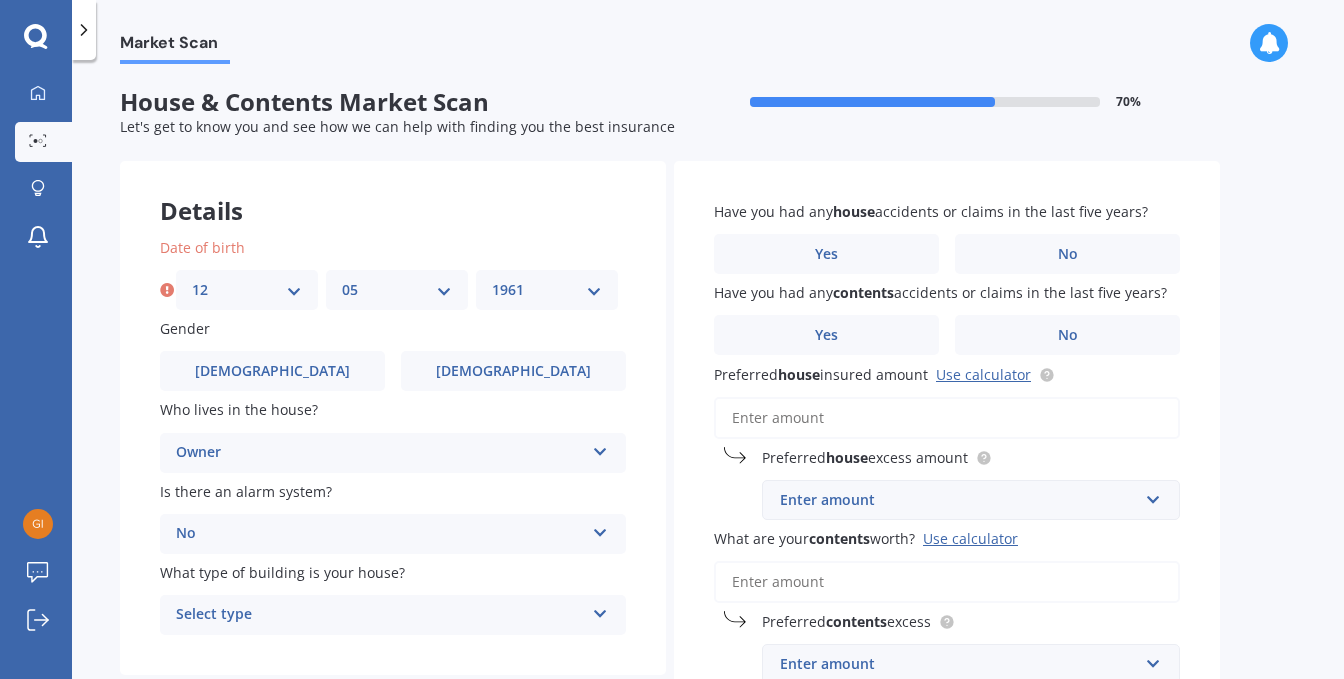 click on "YYYY 2009 2008 2007 2006 2005 2004 2003 2002 2001 2000 1999 1998 1997 1996 1995 1994 1993 1992 1991 1990 1989 1988 1987 1986 1985 1984 1983 1982 1981 1980 1979 1978 1977 1976 1975 1974 1973 1972 1971 1970 1969 1968 1967 1966 1965 1964 1963 1962 1961 1960 1959 1958 1957 1956 1955 1954 1953 1952 1951 1950 1949 1948 1947 1946 1945 1944 1943 1942 1941 1940 1939 1938 1937 1936 1935 1934 1933 1932 1931 1930 1929 1928 1927 1926 1925 1924 1923 1922 1921 1920 1919 1918 1917 1916 1915 1914 1913 1912 1911 1910" at bounding box center [547, 290] 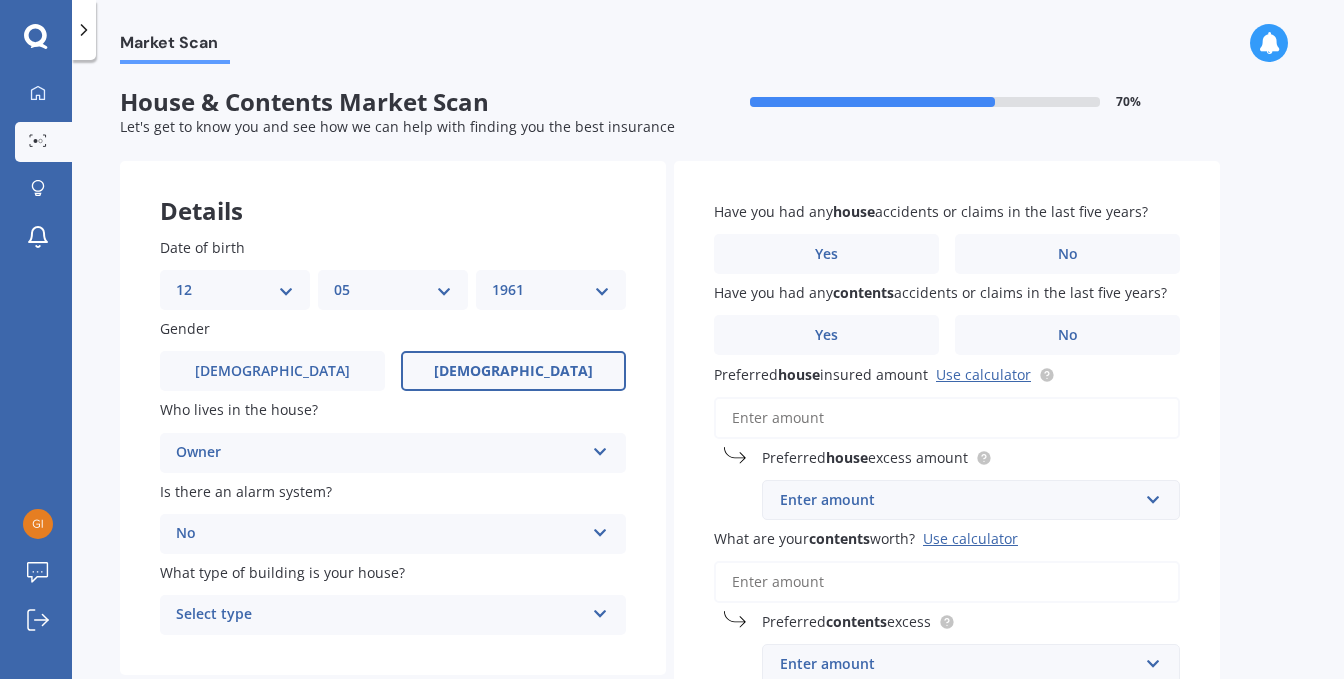 click on "[DEMOGRAPHIC_DATA]" at bounding box center (513, 371) 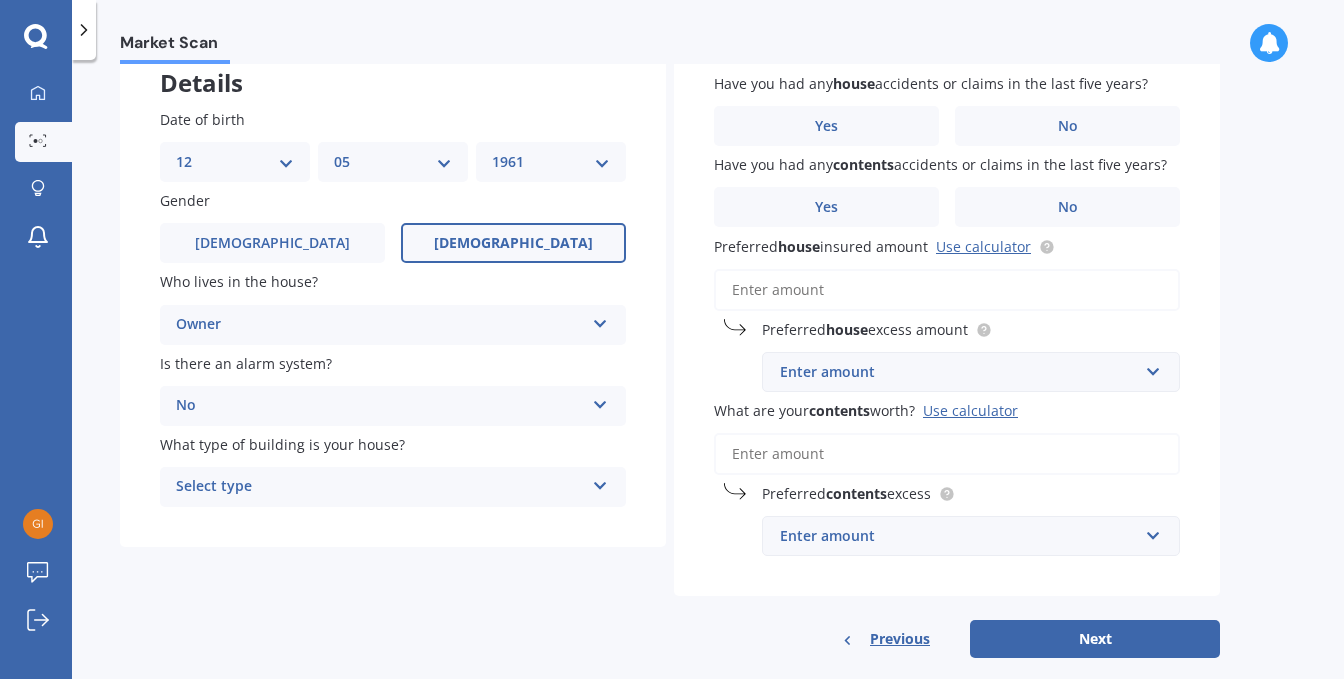 scroll, scrollTop: 158, scrollLeft: 0, axis: vertical 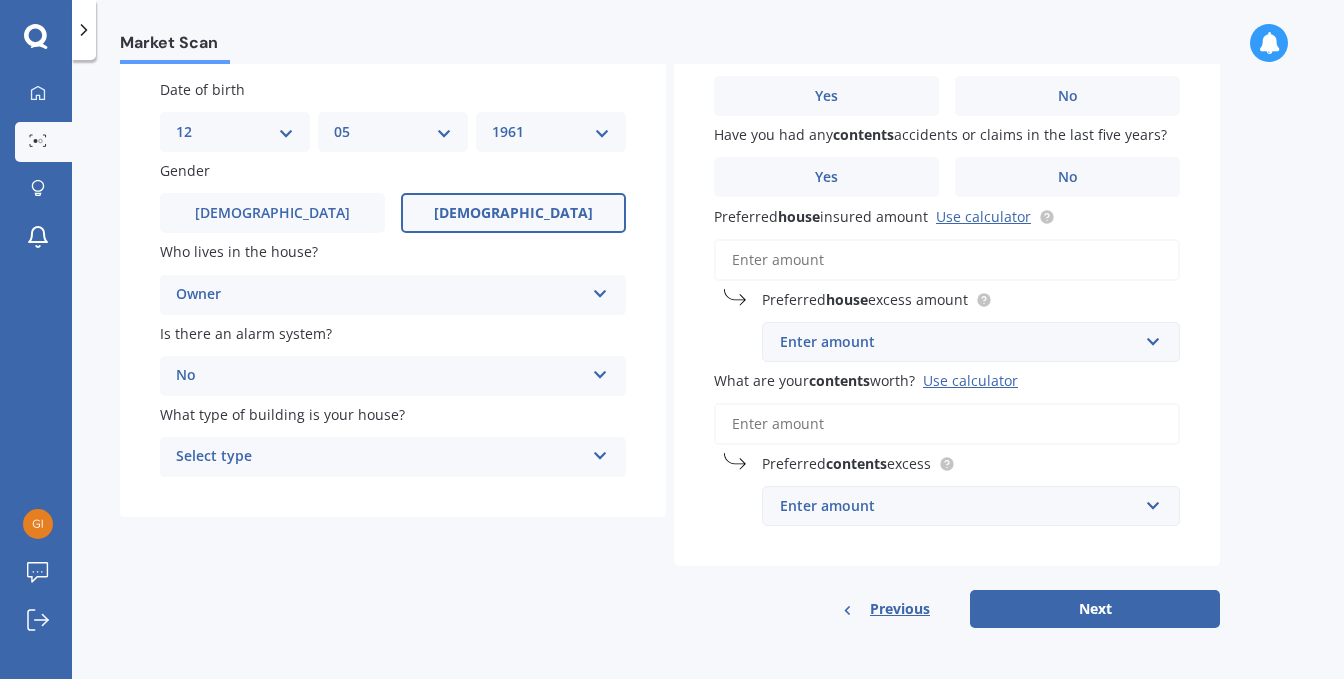 click at bounding box center [600, 452] 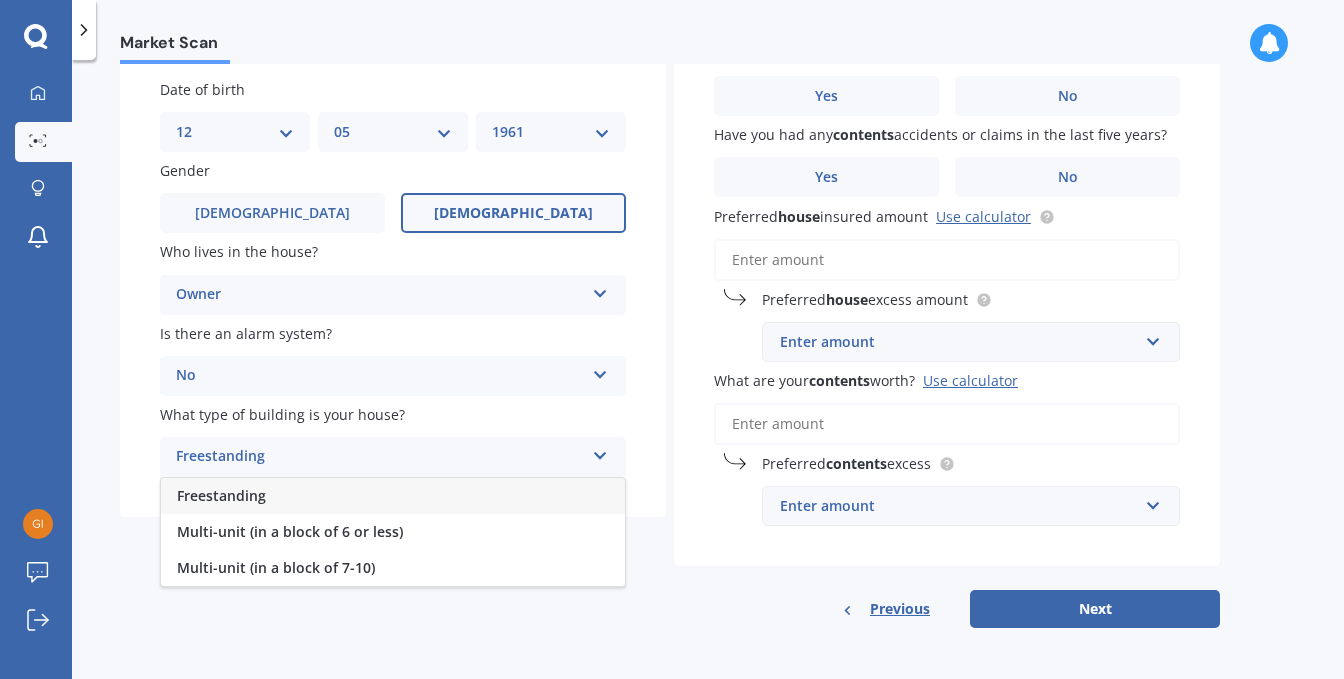 click on "Freestanding" at bounding box center (393, 496) 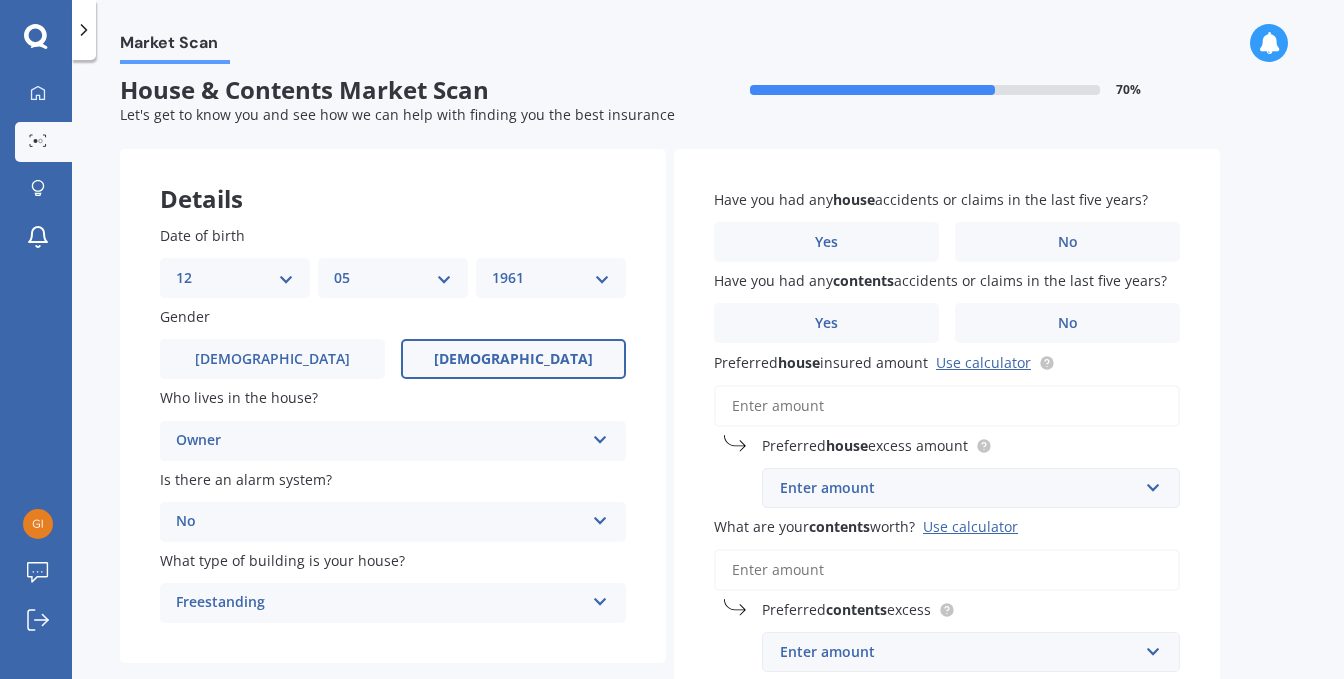 scroll, scrollTop: 0, scrollLeft: 0, axis: both 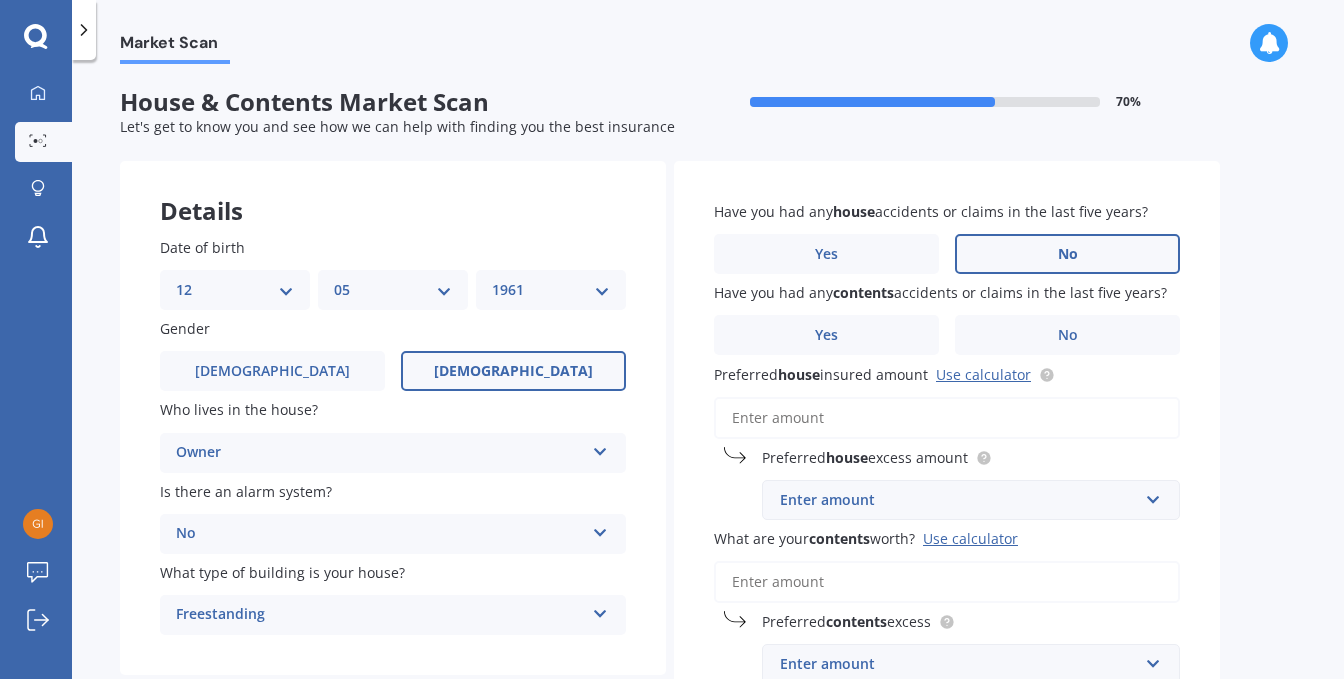 click on "No" at bounding box center [1067, 254] 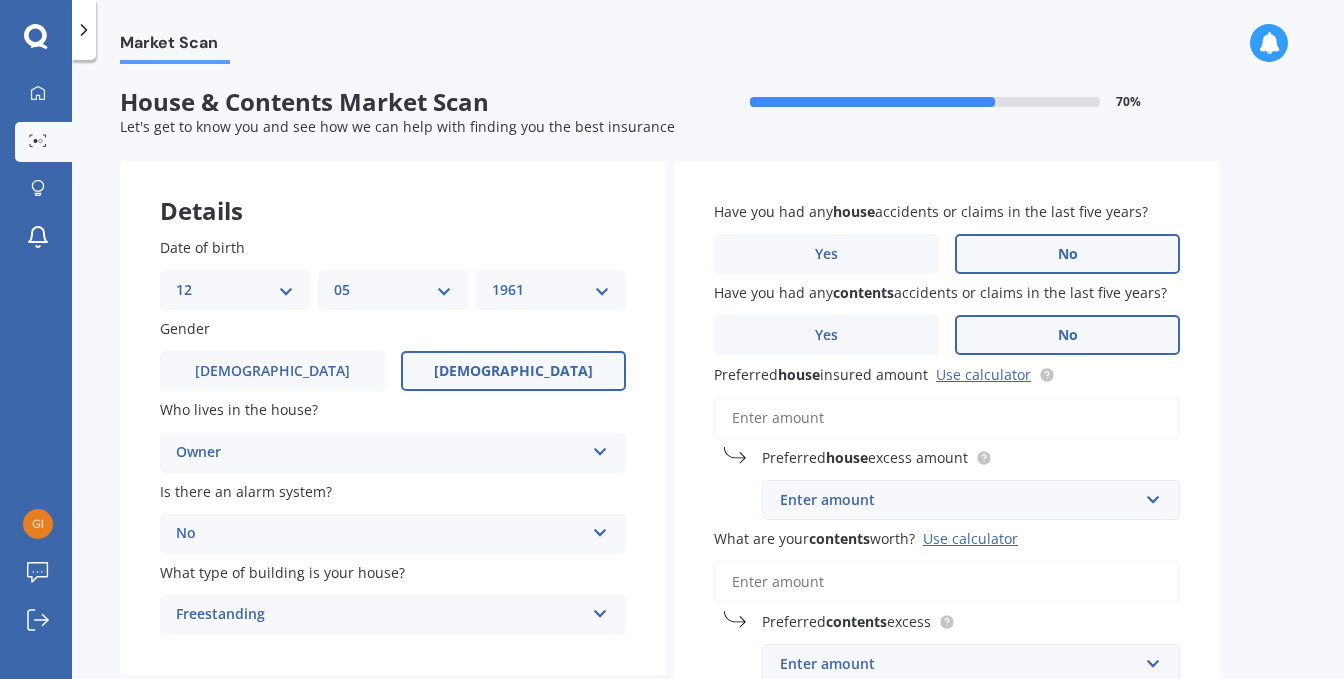 click on "No" at bounding box center [1067, 335] 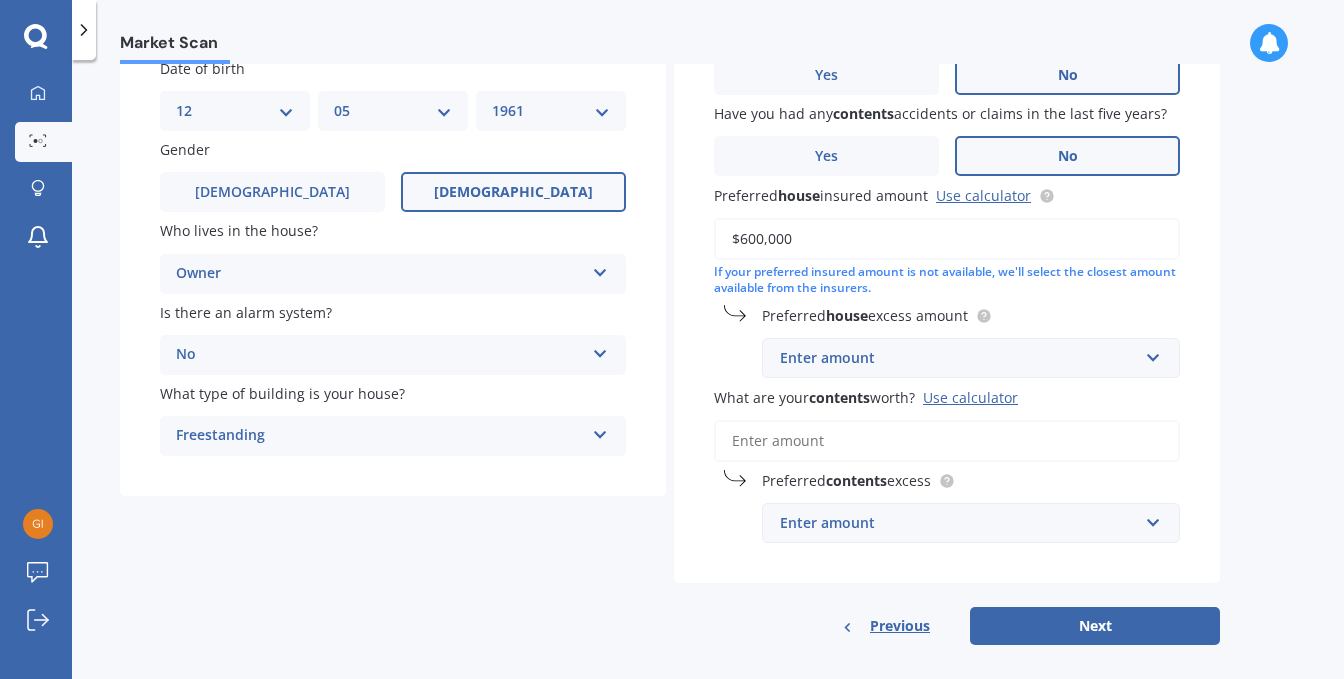 scroll, scrollTop: 182, scrollLeft: 0, axis: vertical 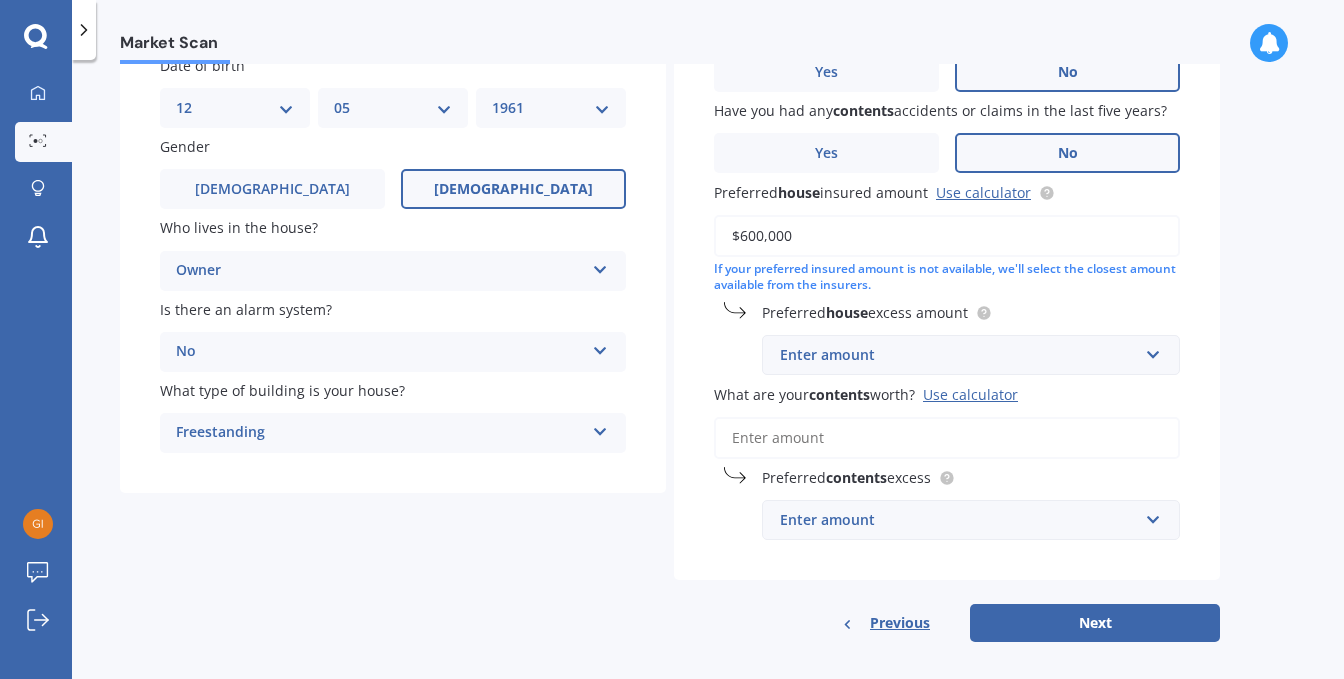type on "$600,000" 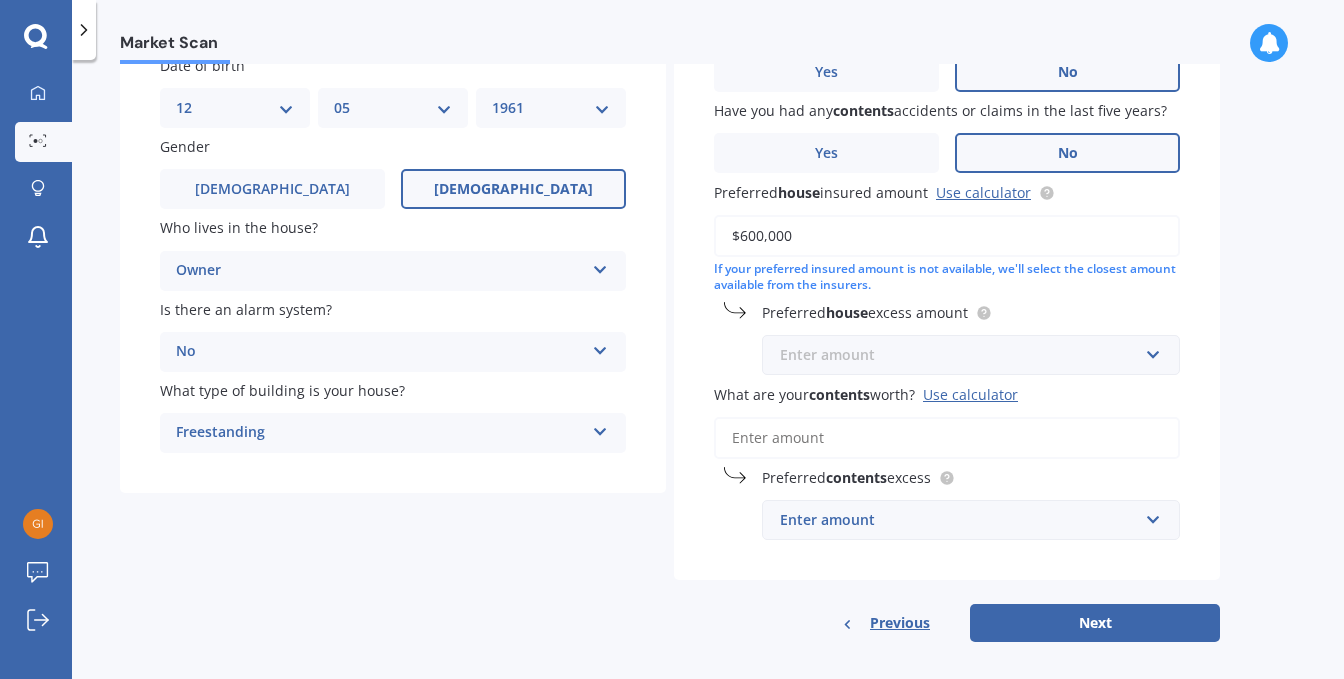 click at bounding box center [964, 355] 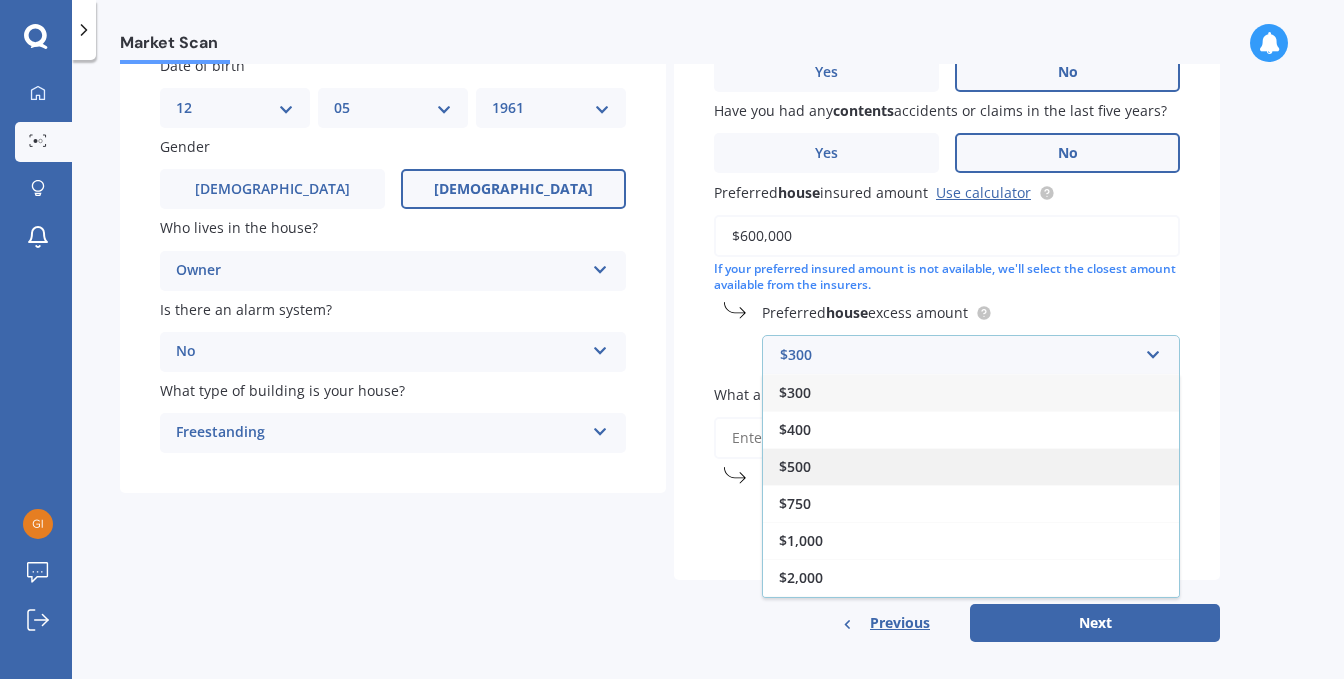 click on "$500" at bounding box center (971, 466) 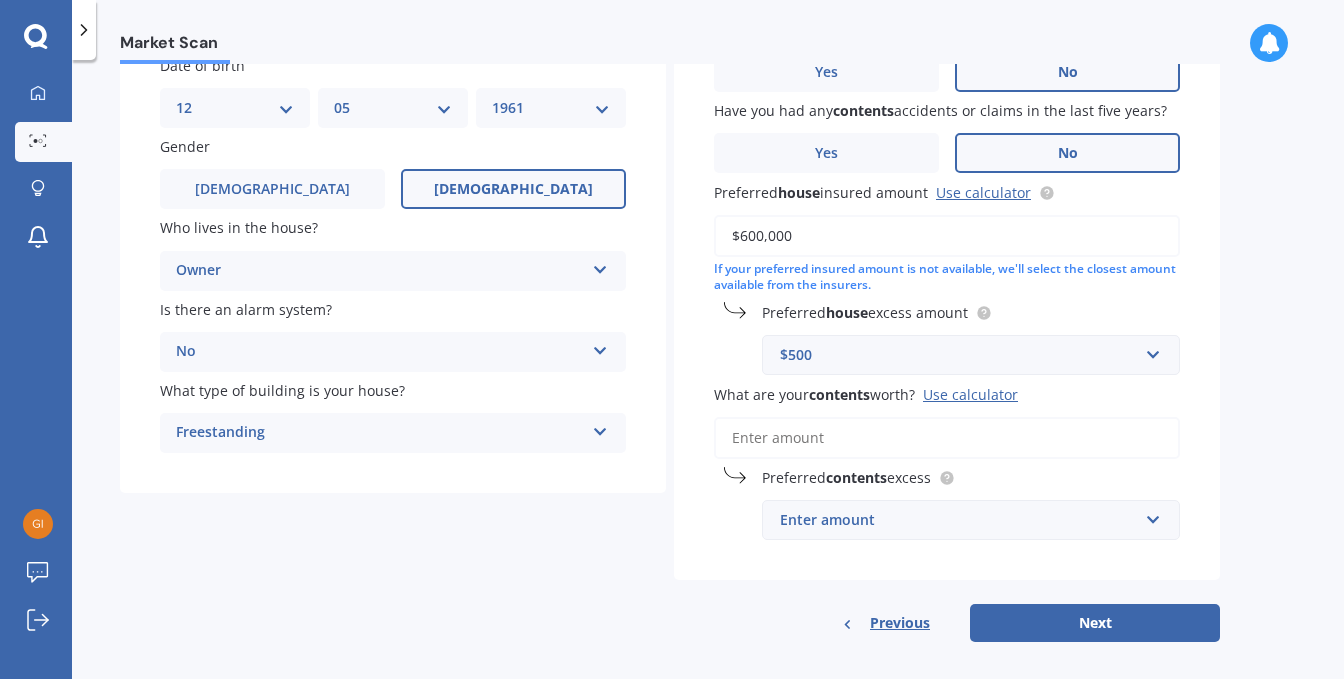 click on "What are your  contents  worth? Use calculator" at bounding box center (947, 438) 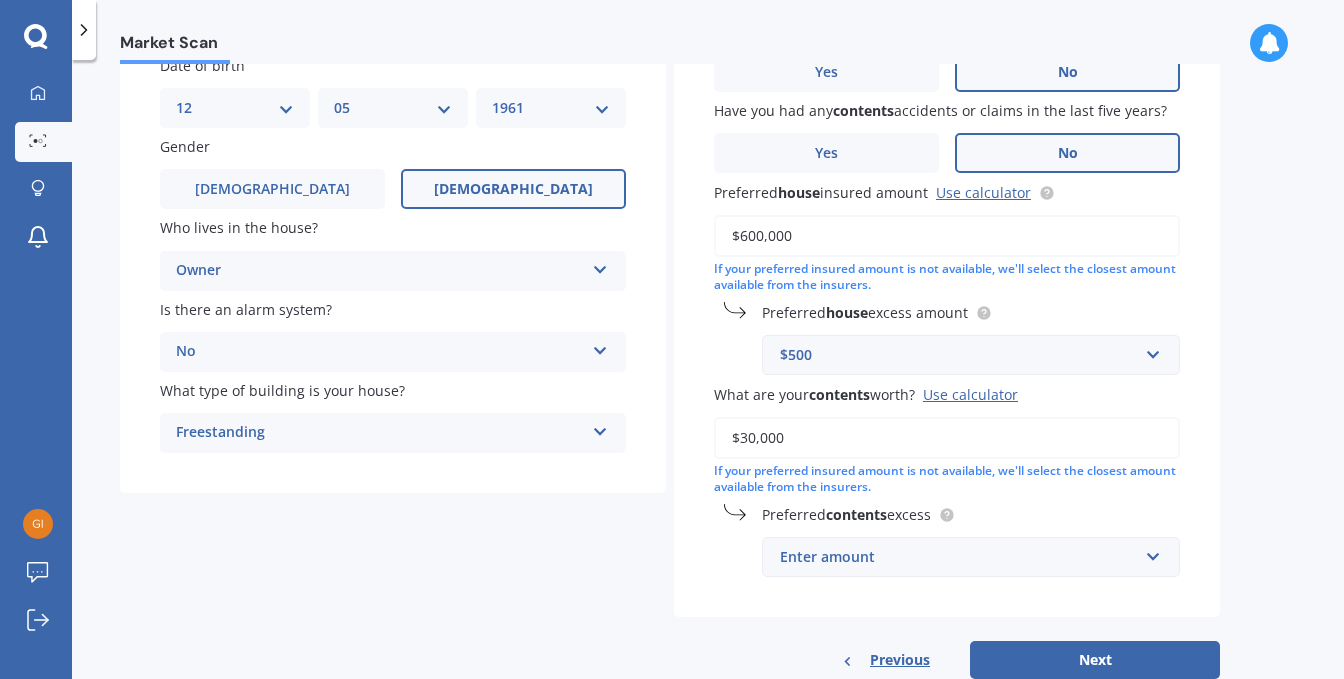 type on "$30,000" 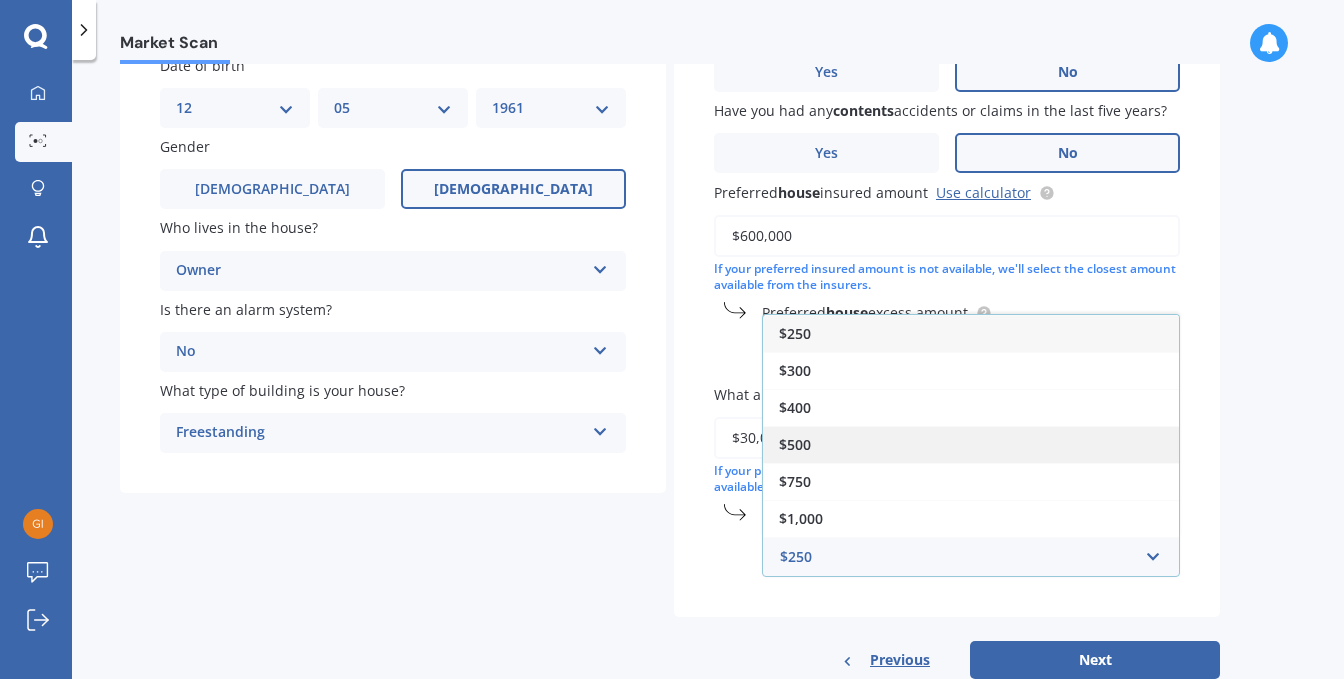 click on "$500" at bounding box center [795, 444] 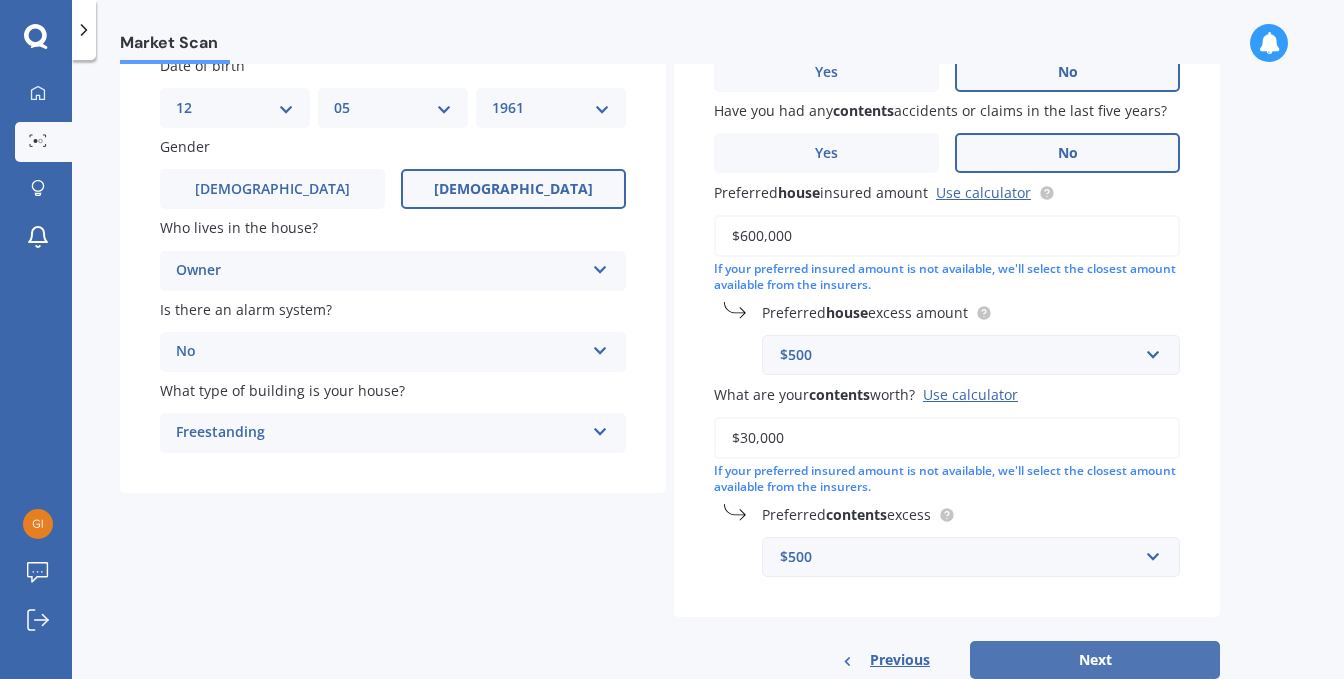 click on "Next" at bounding box center [1095, 660] 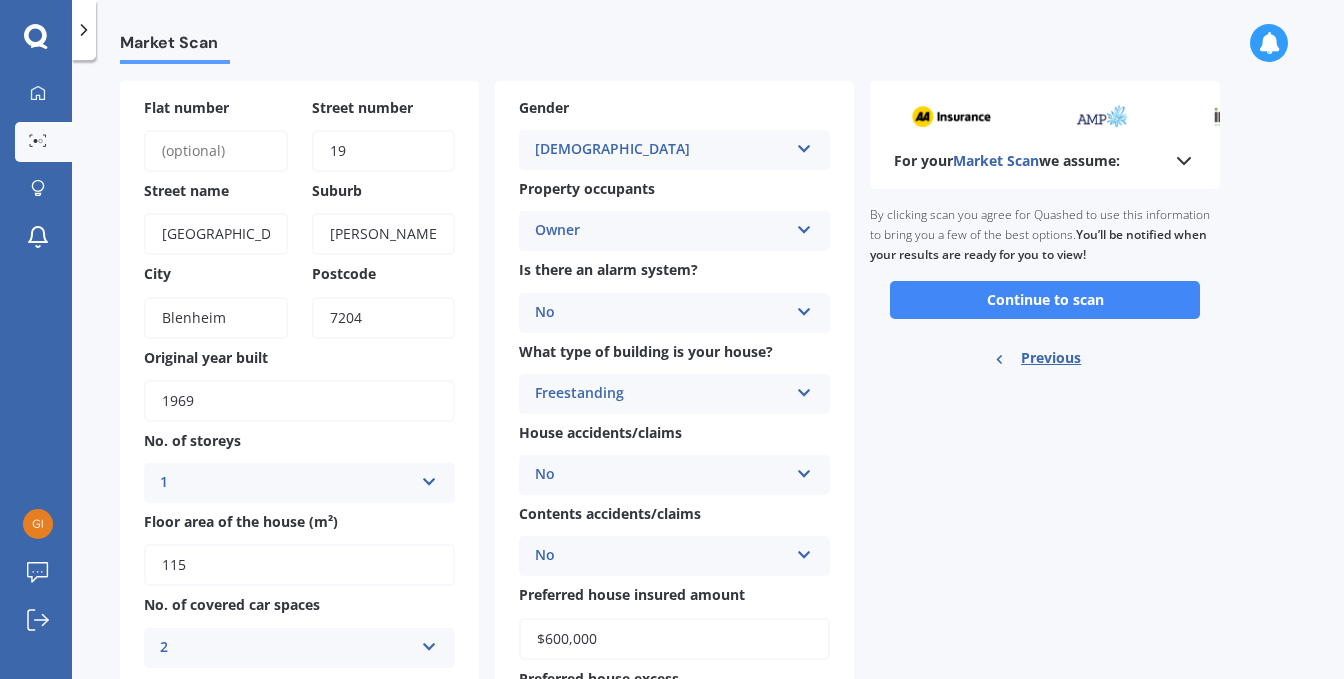 scroll, scrollTop: 0, scrollLeft: 0, axis: both 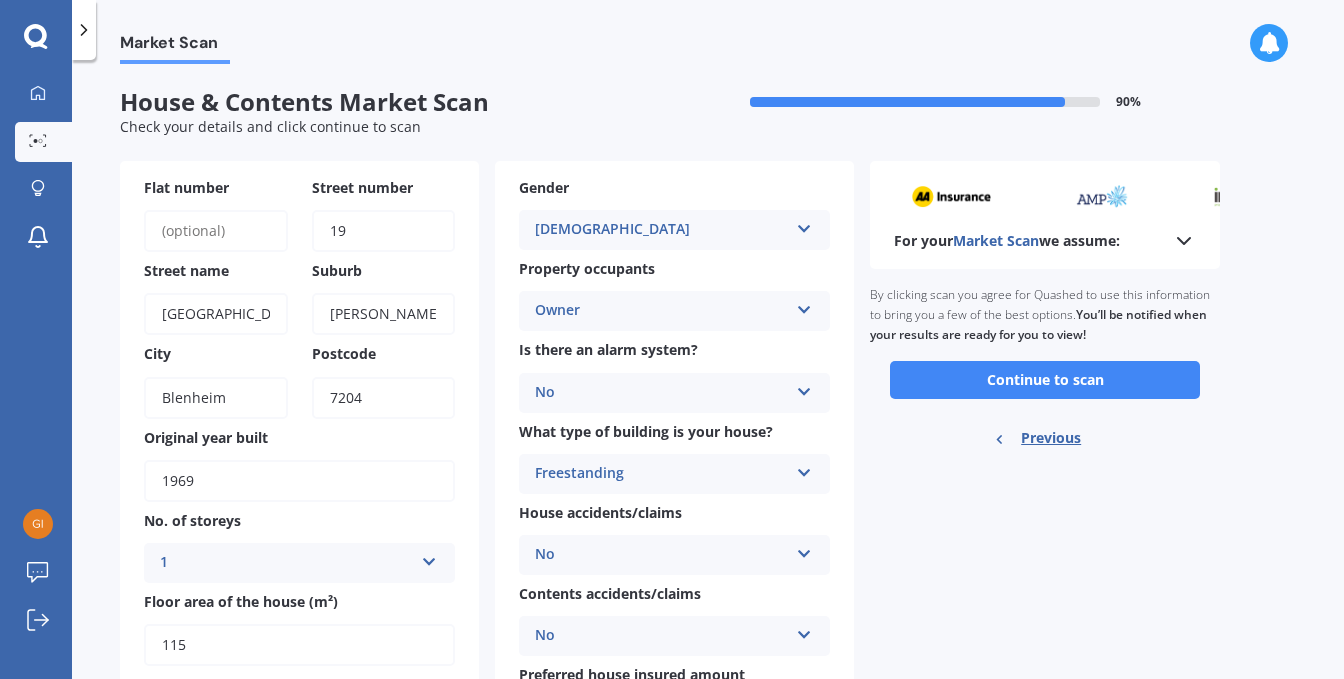 click 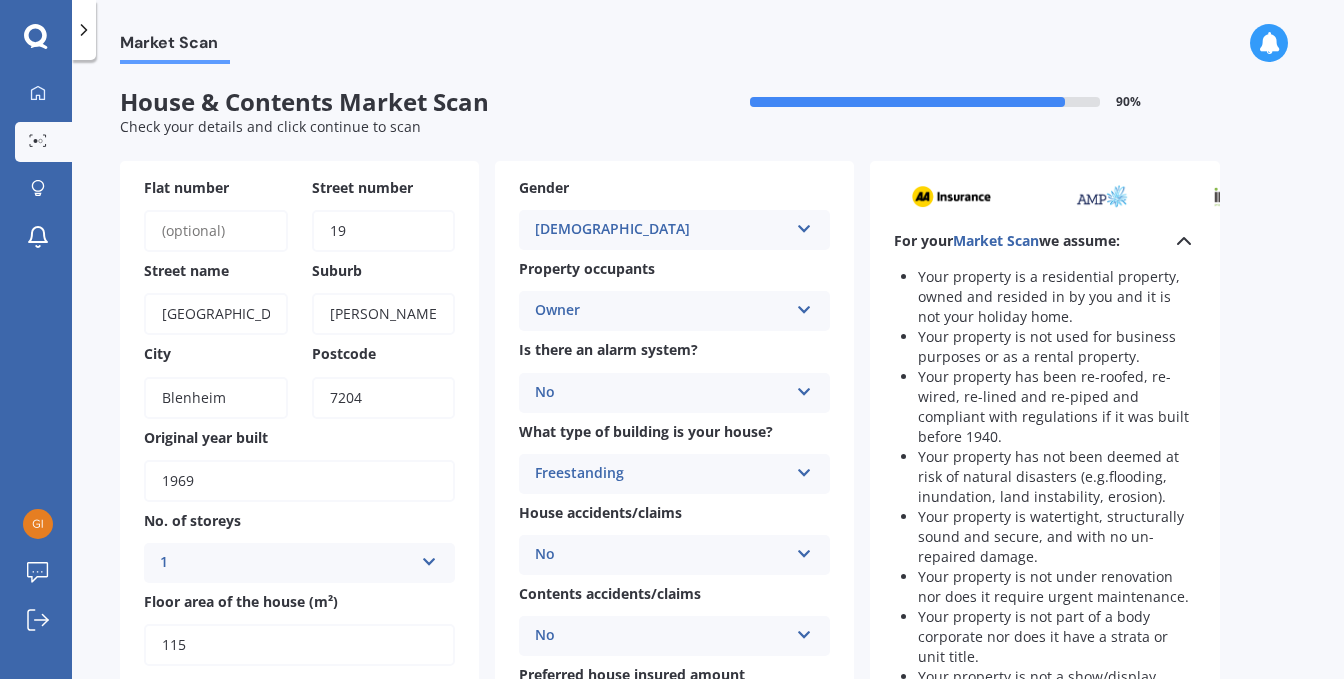 click 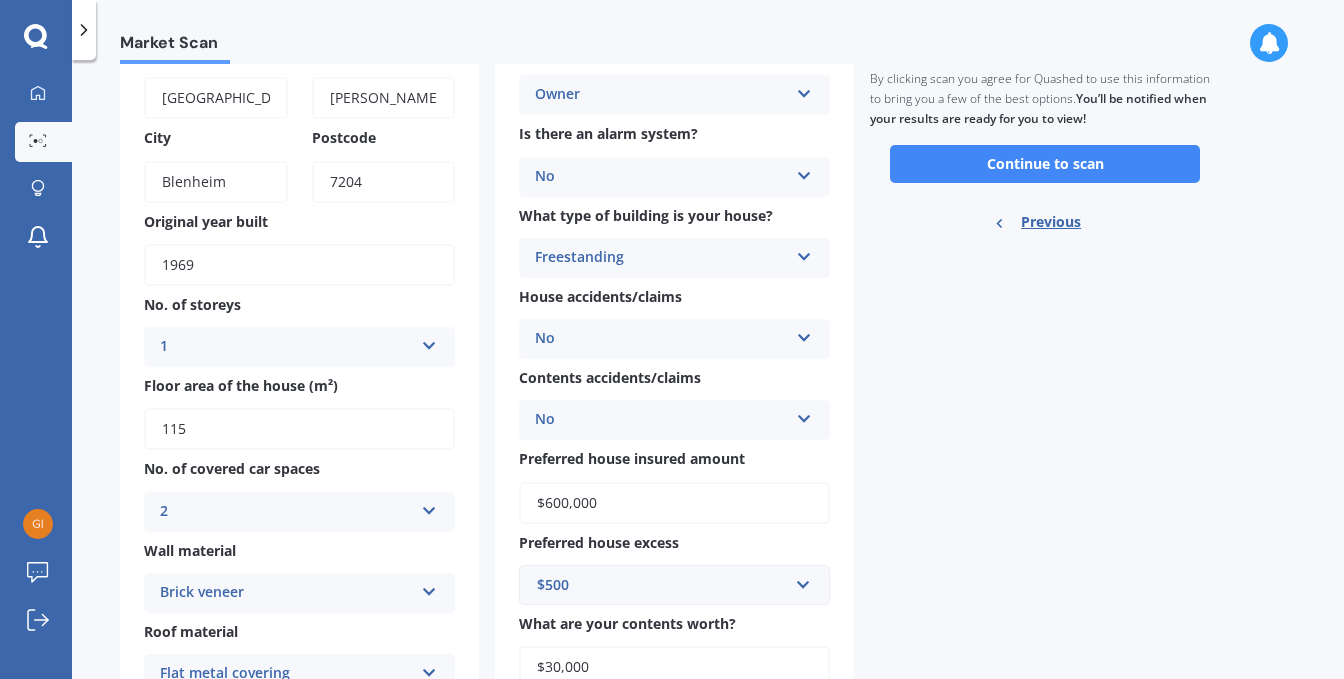 scroll, scrollTop: 178, scrollLeft: 0, axis: vertical 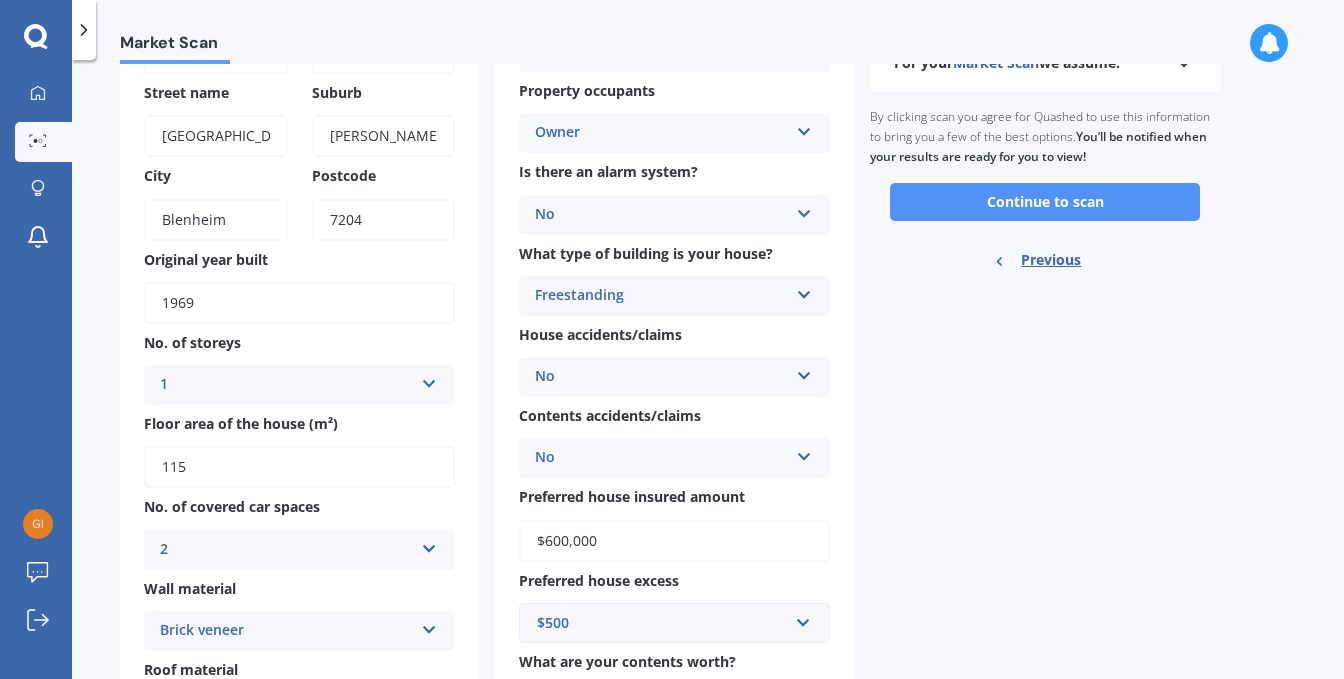 click on "Continue to scan" at bounding box center (1045, 202) 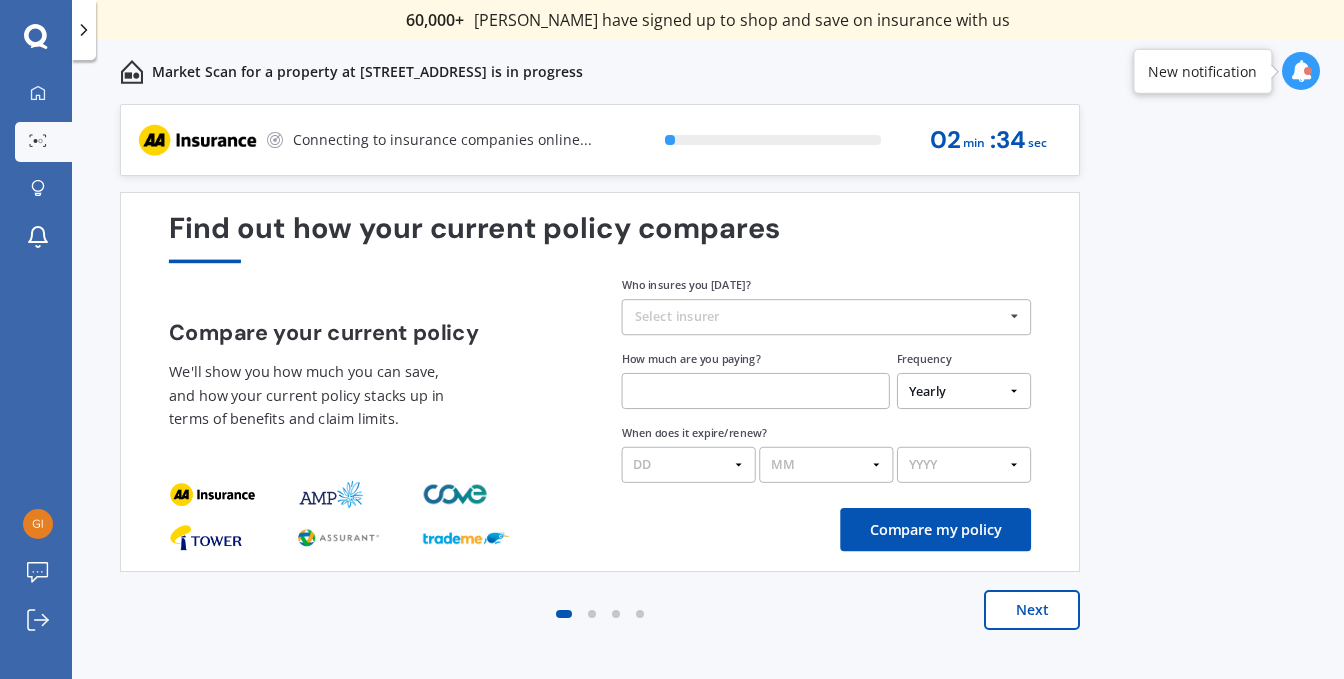 scroll, scrollTop: 0, scrollLeft: 0, axis: both 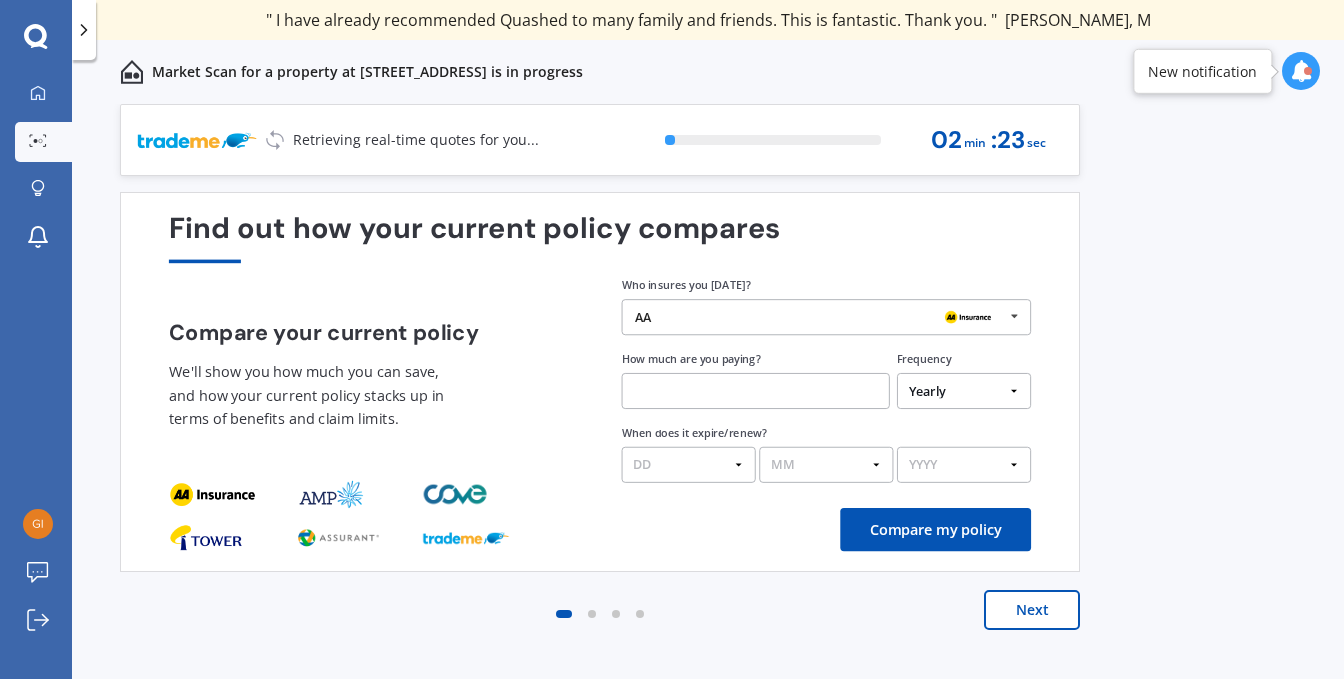 click at bounding box center [1014, 316] 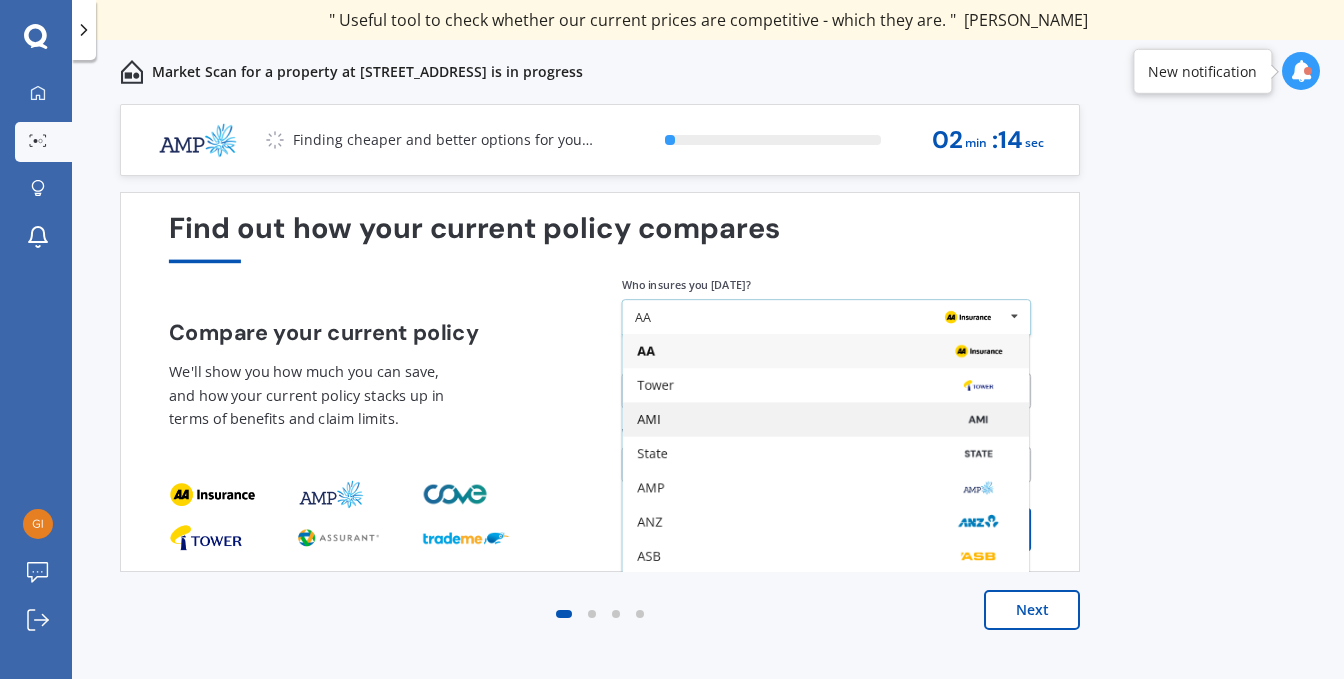 click on "AMI" at bounding box center [648, 420] 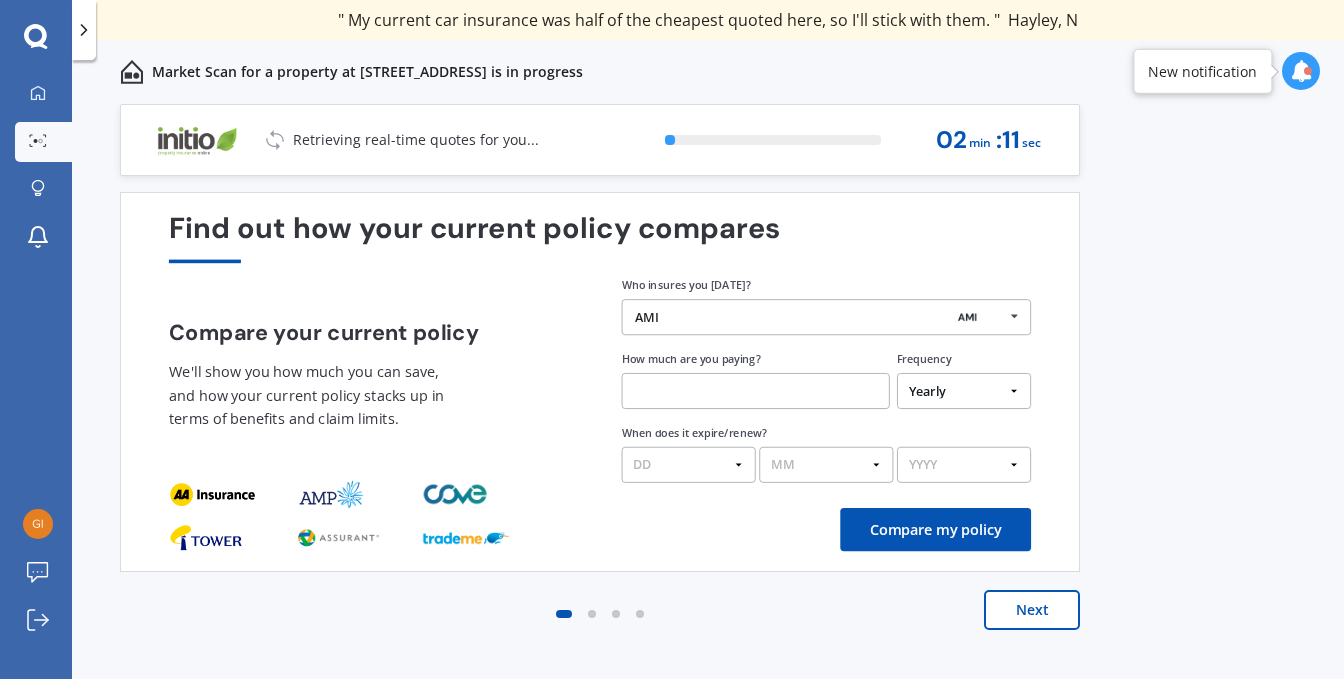 click at bounding box center (756, 391) 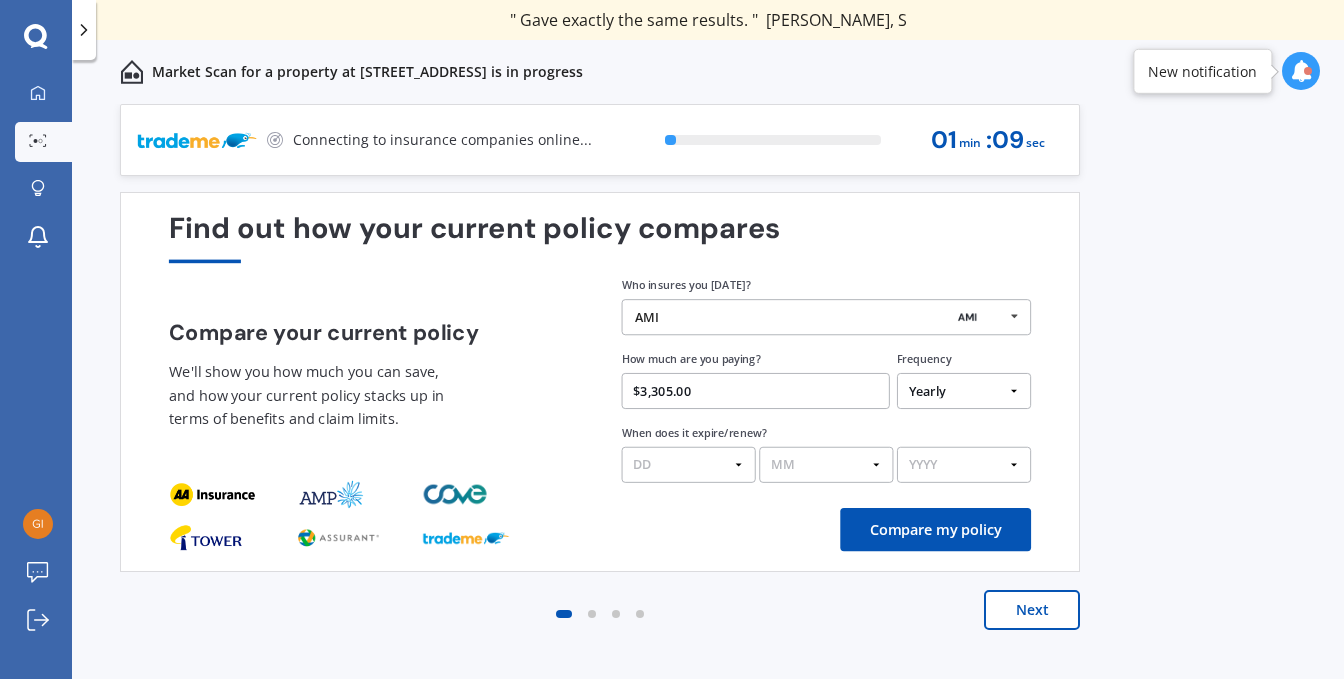 type on "$3,305.00" 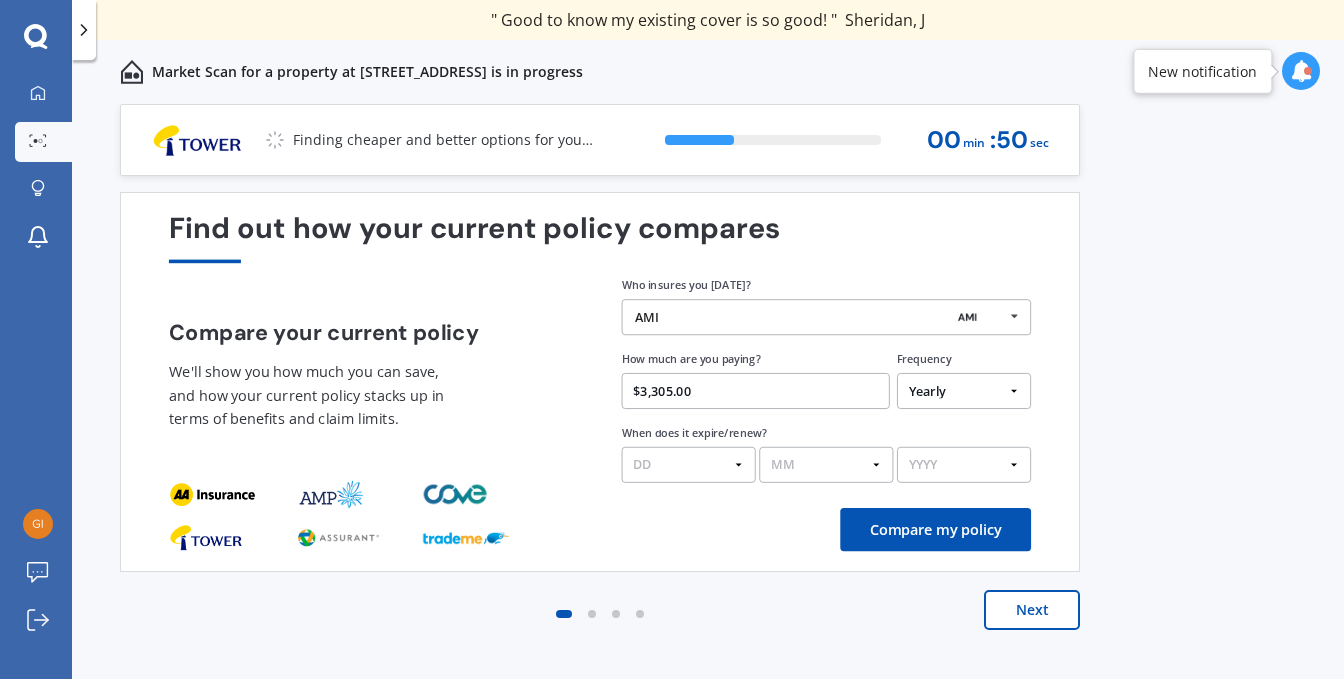 click on "DD 01 02 03 04 05 06 07 08 09 10 11 12 13 14 15 16 17 18 19 20 21 22 23 24 25 26 27 28 29 30 31" at bounding box center [689, 465] 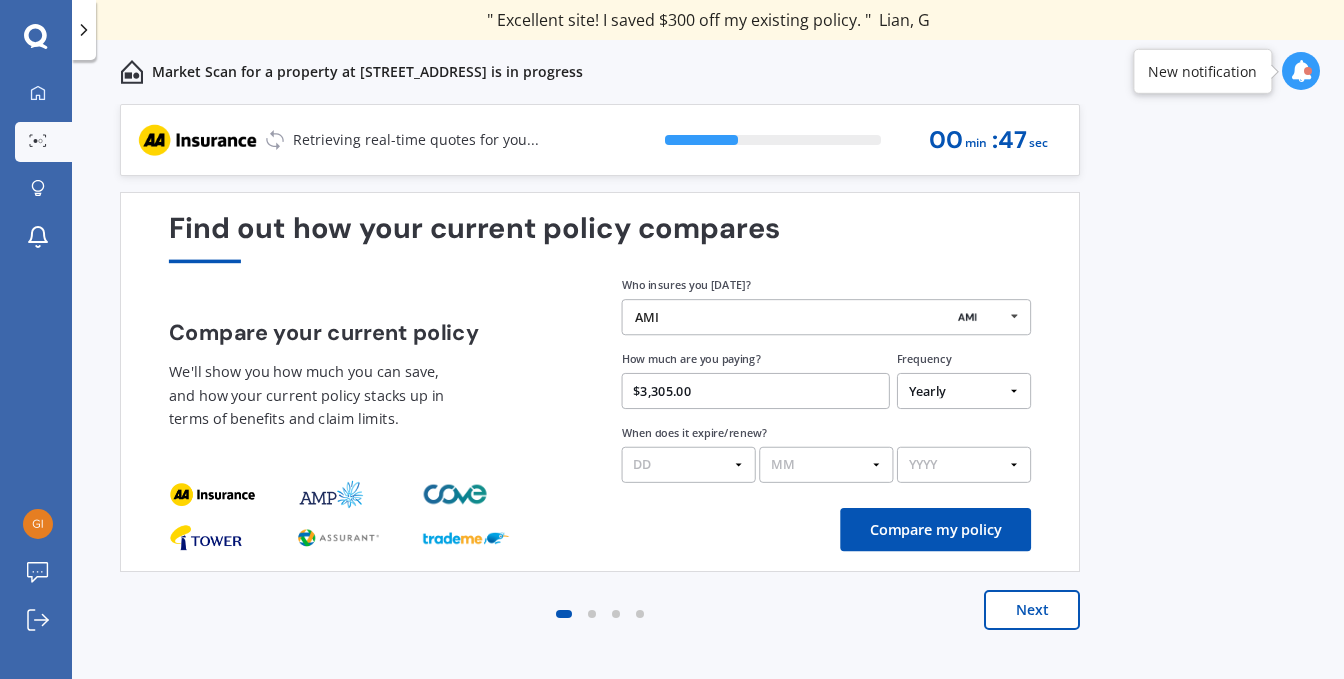 select on "02" 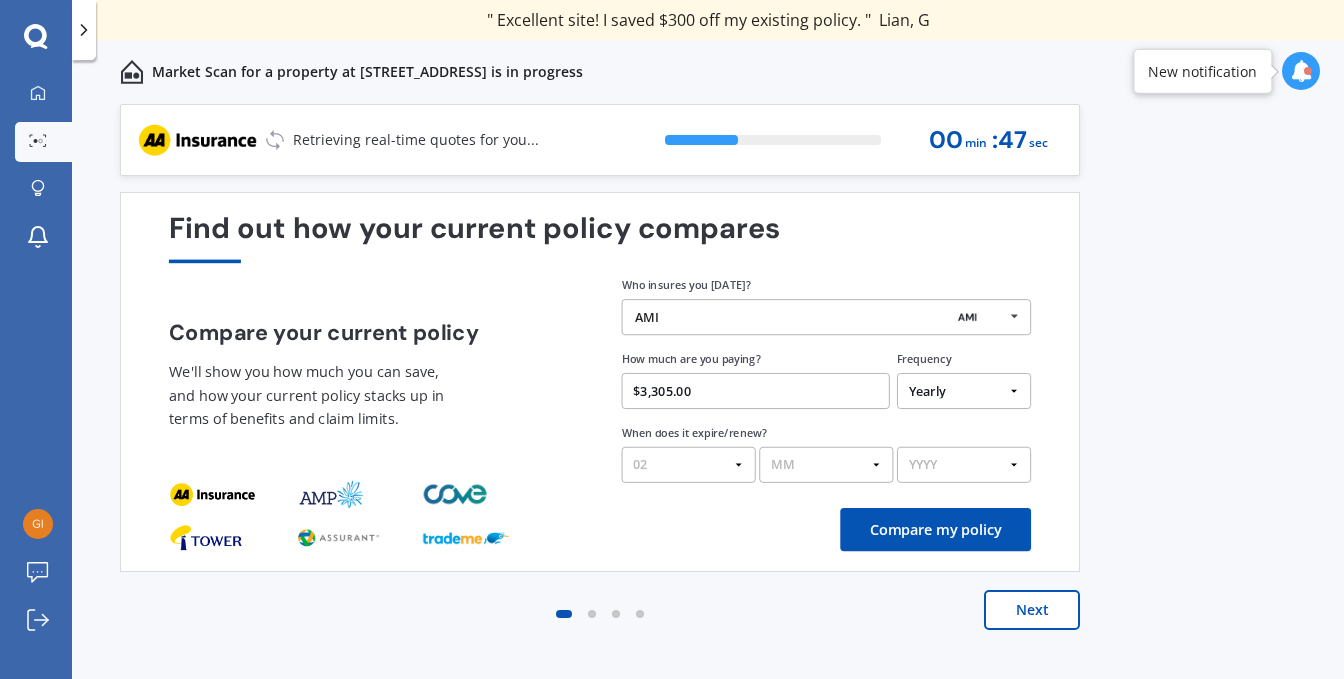 click on "DD 01 02 03 04 05 06 07 08 09 10 11 12 13 14 15 16 17 18 19 20 21 22 23 24 25 26 27 28 29 30 31" at bounding box center (689, 465) 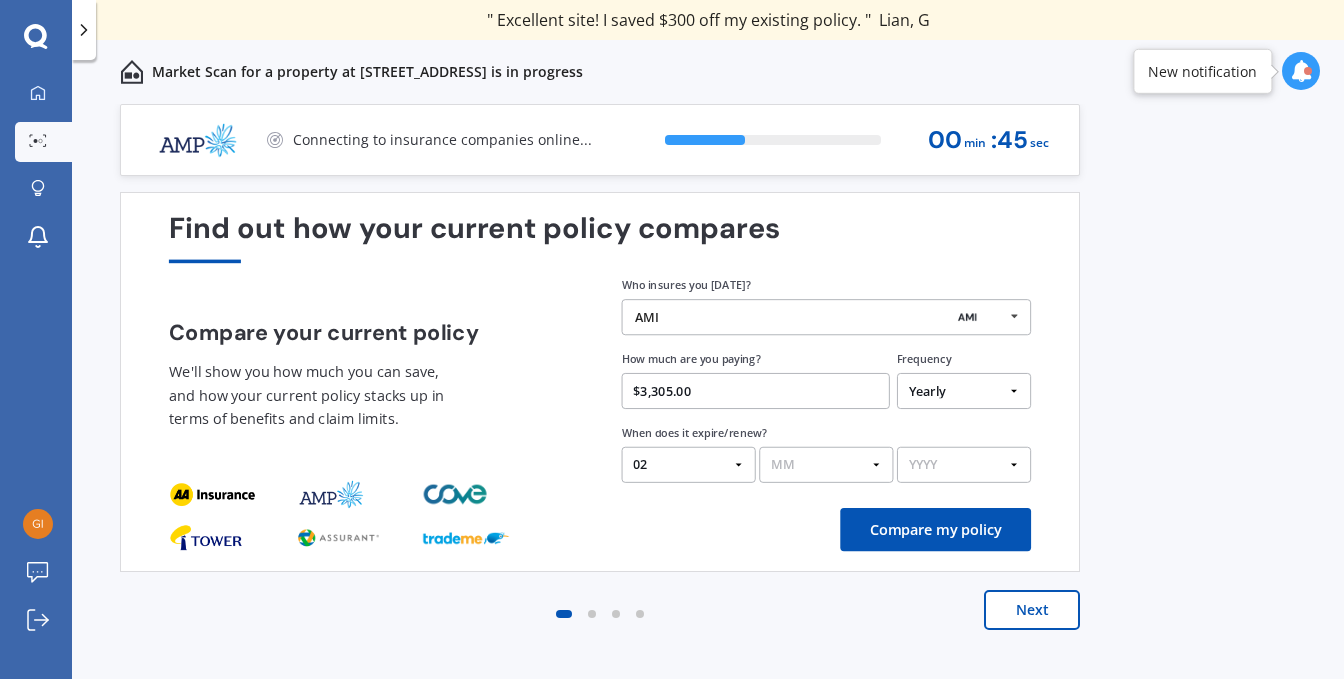 click on "MM 01 02 03 04 05 06 07 08 09 10 11 12" at bounding box center (826, 465) 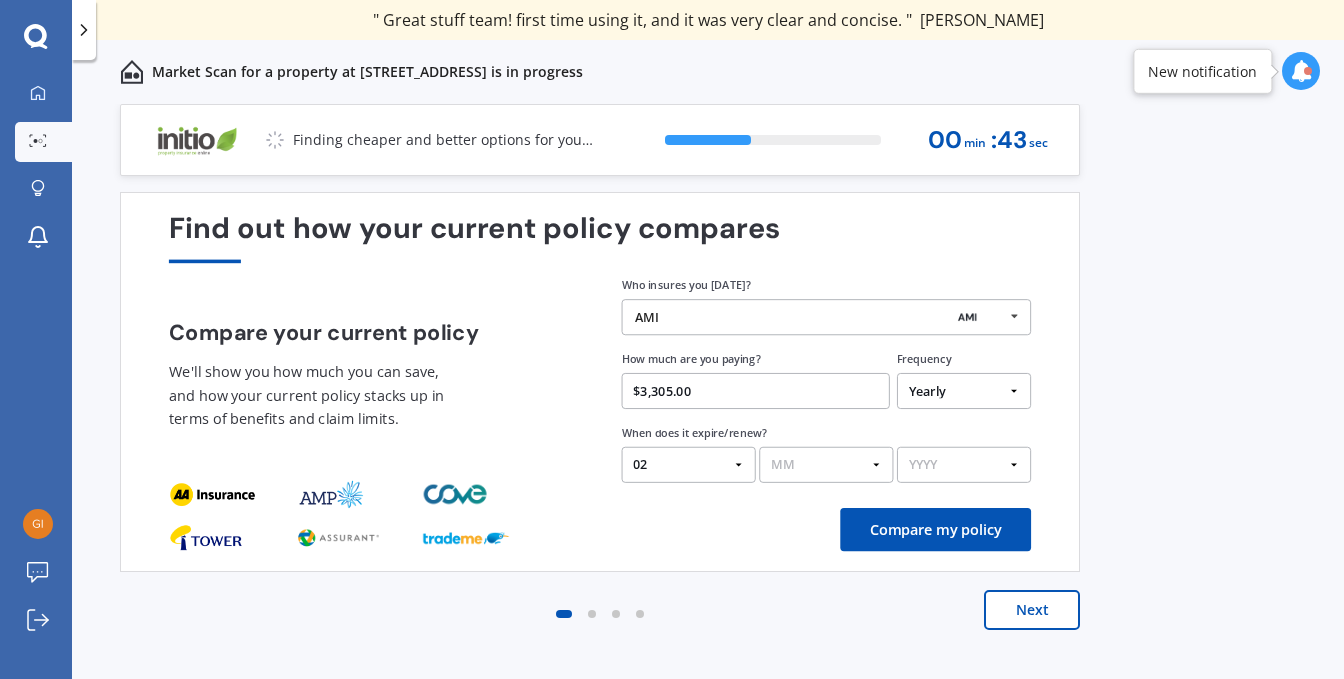 select on "06" 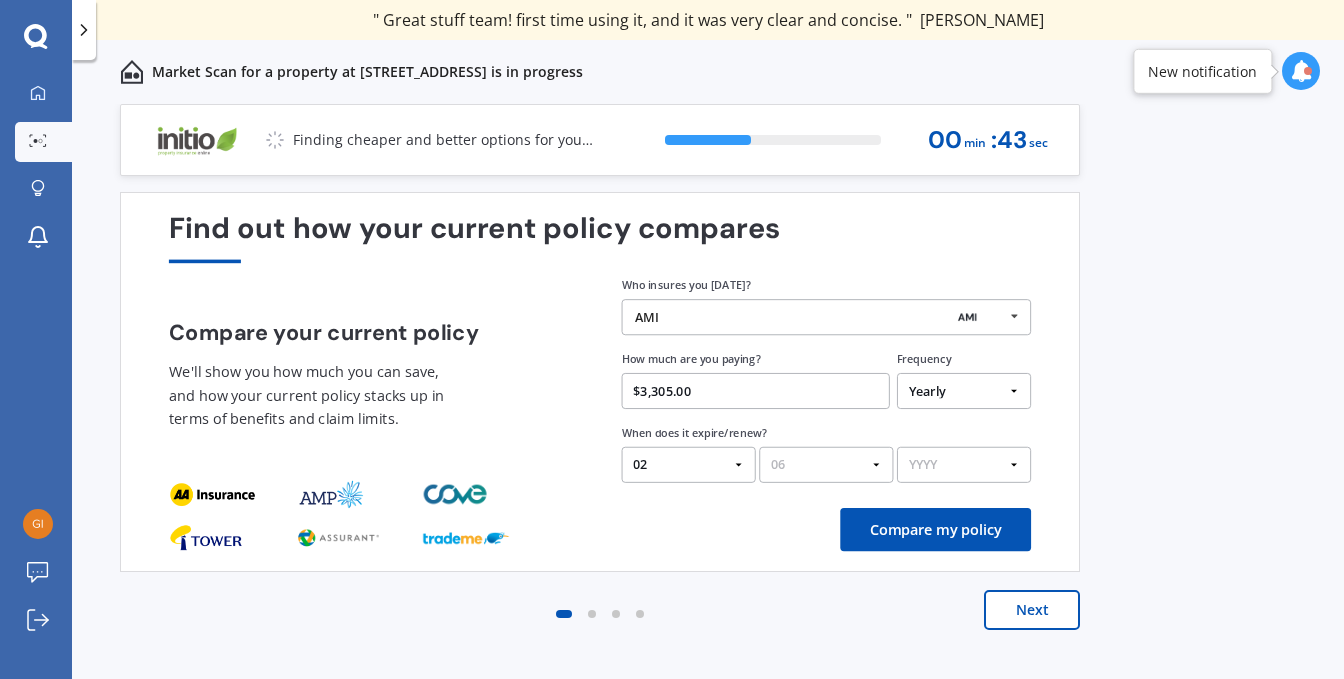 click on "MM 01 02 03 04 05 06 07 08 09 10 11 12" at bounding box center [826, 465] 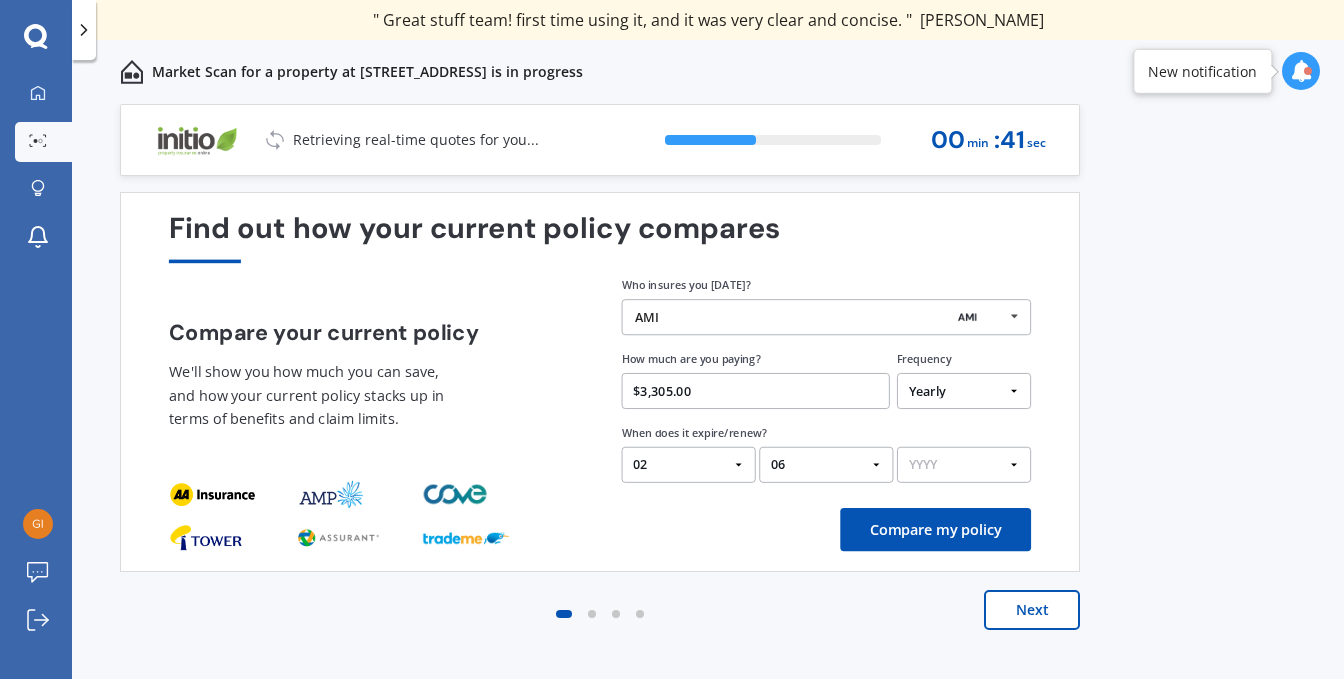 click on "YYYY 2026 2025 2024" at bounding box center [964, 465] 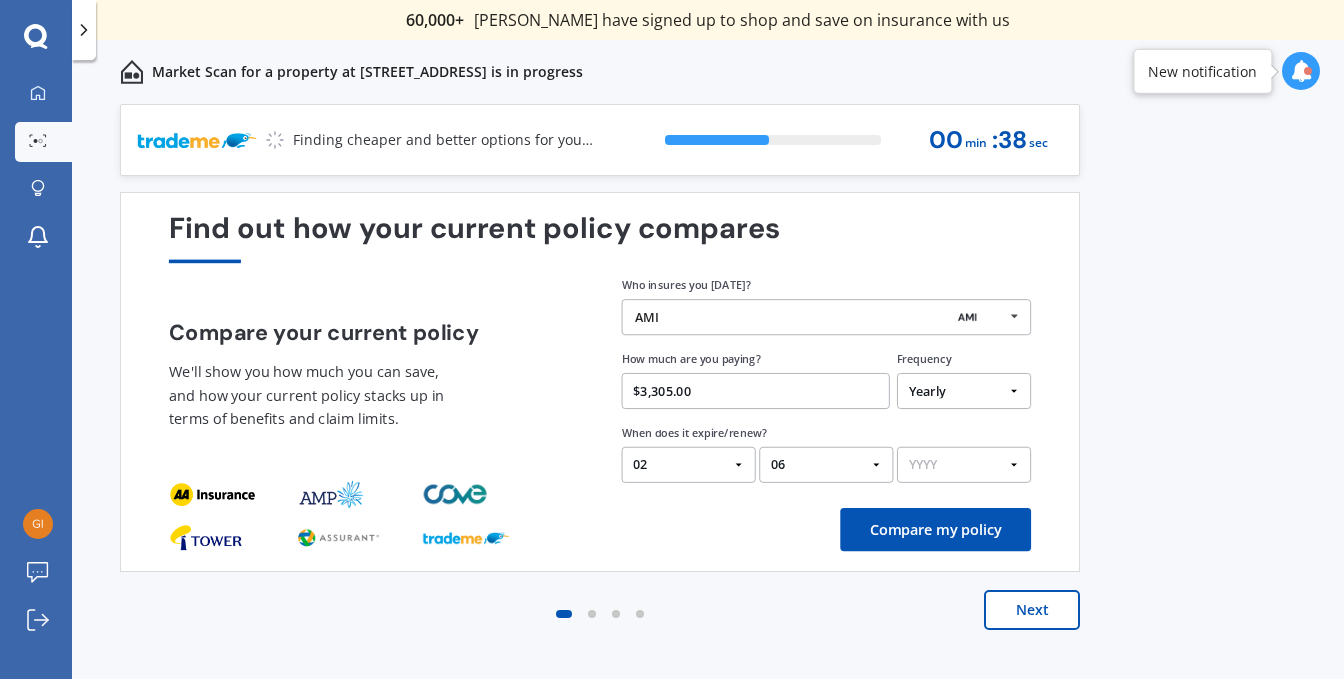 select on "2026" 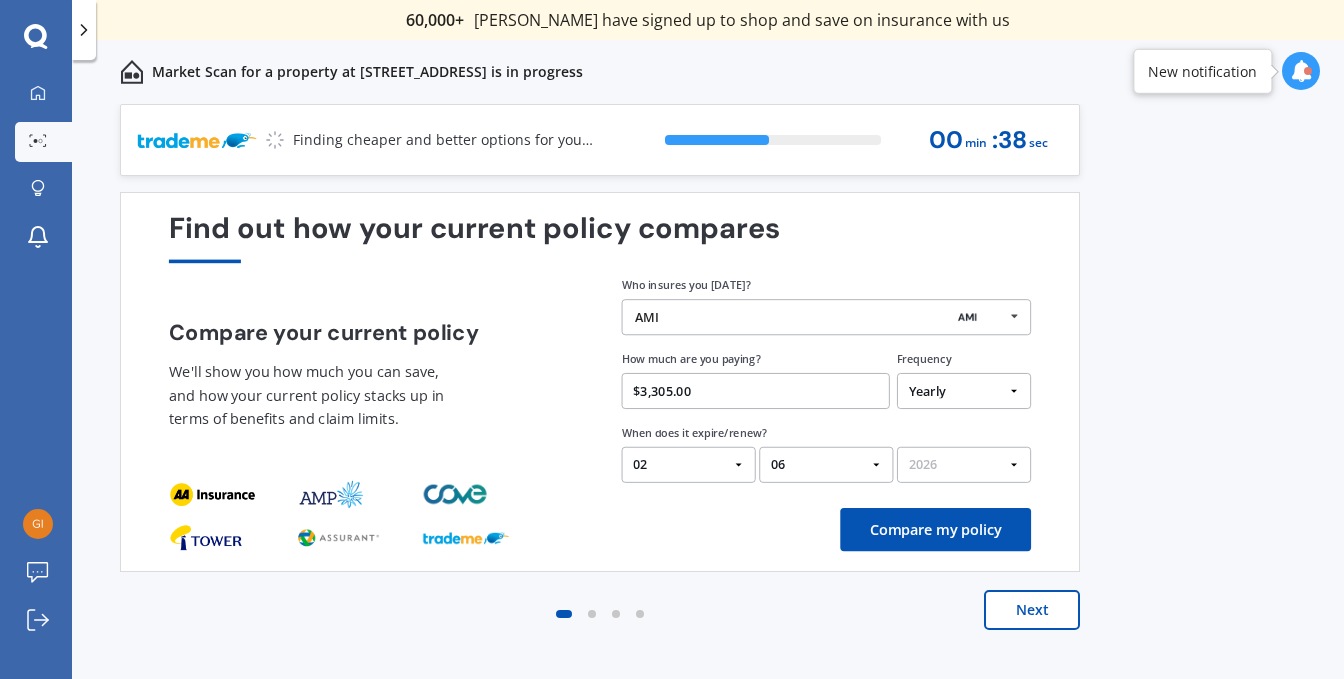 click on "YYYY 2026 2025 2024" at bounding box center (964, 465) 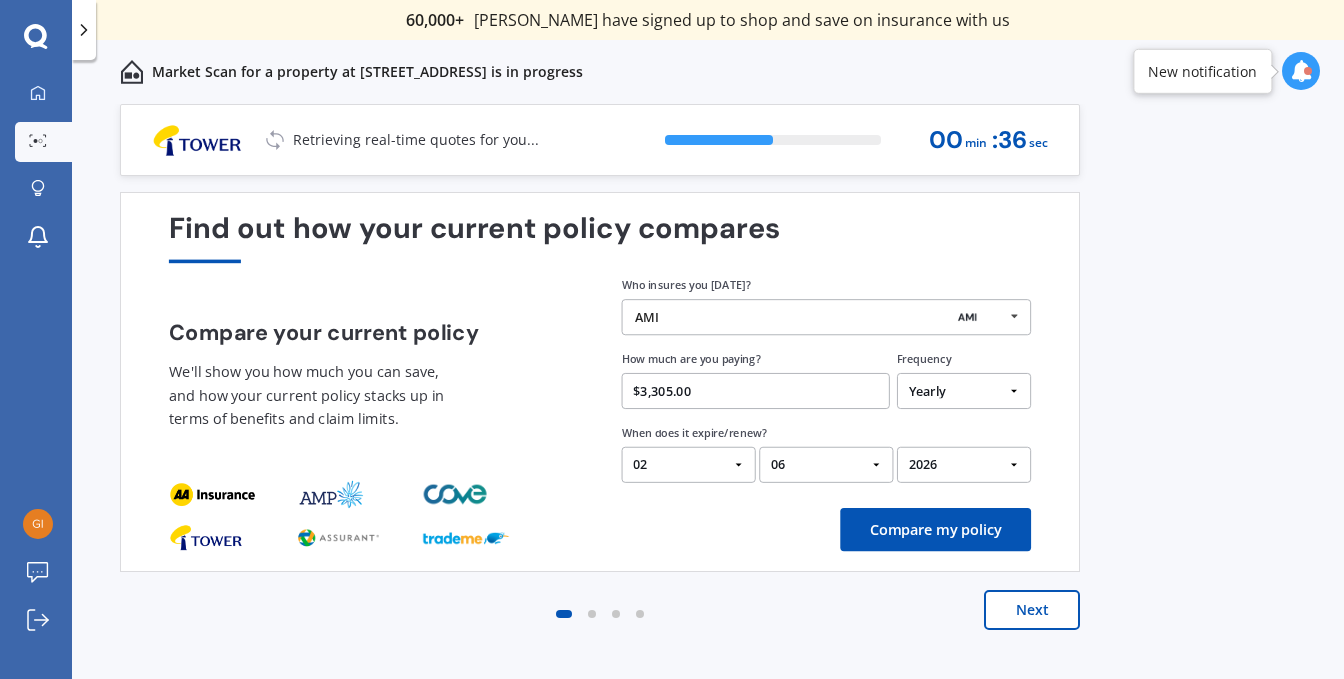 click on "Compare my policy" at bounding box center [935, 529] 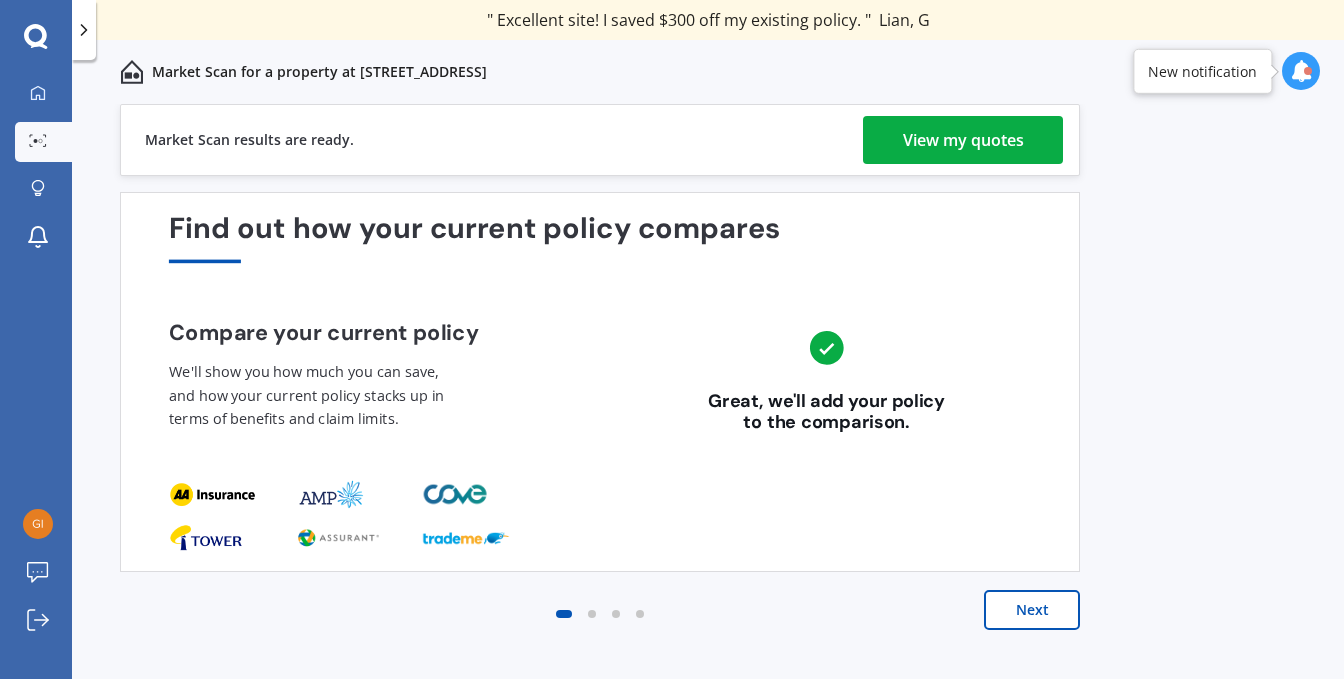 click on "View my quotes" at bounding box center [963, 140] 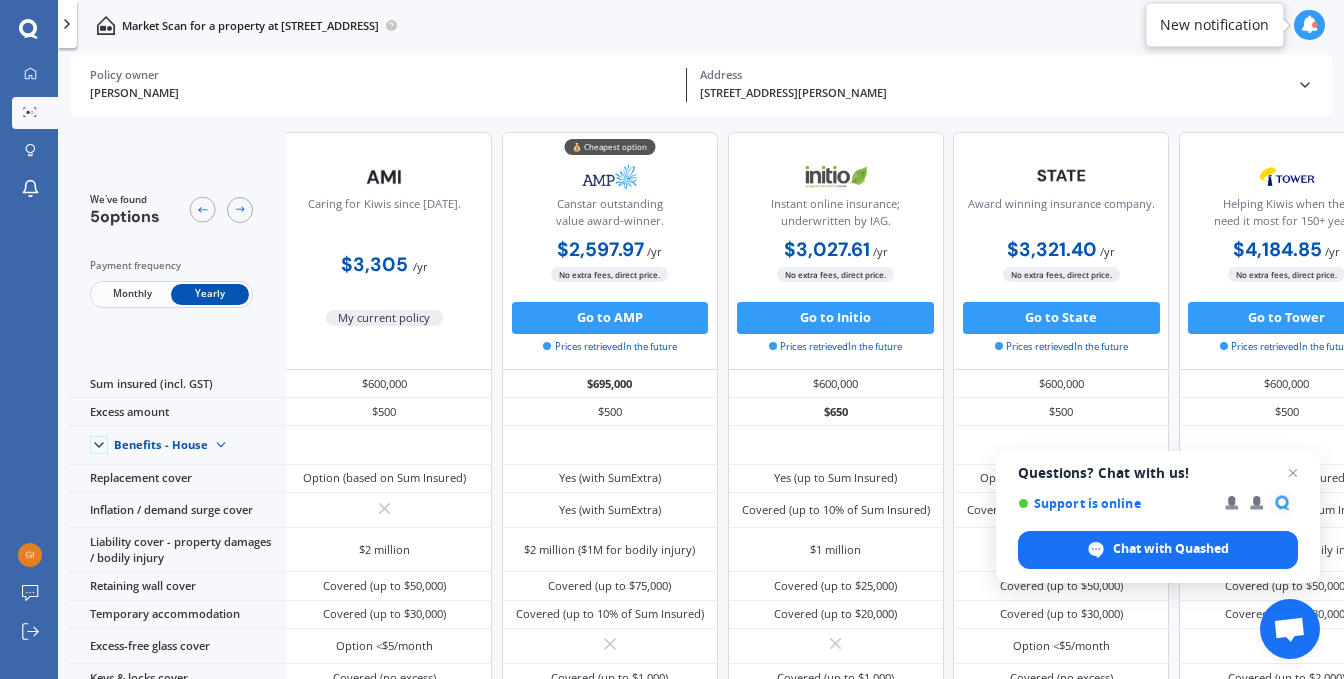scroll, scrollTop: 0, scrollLeft: 0, axis: both 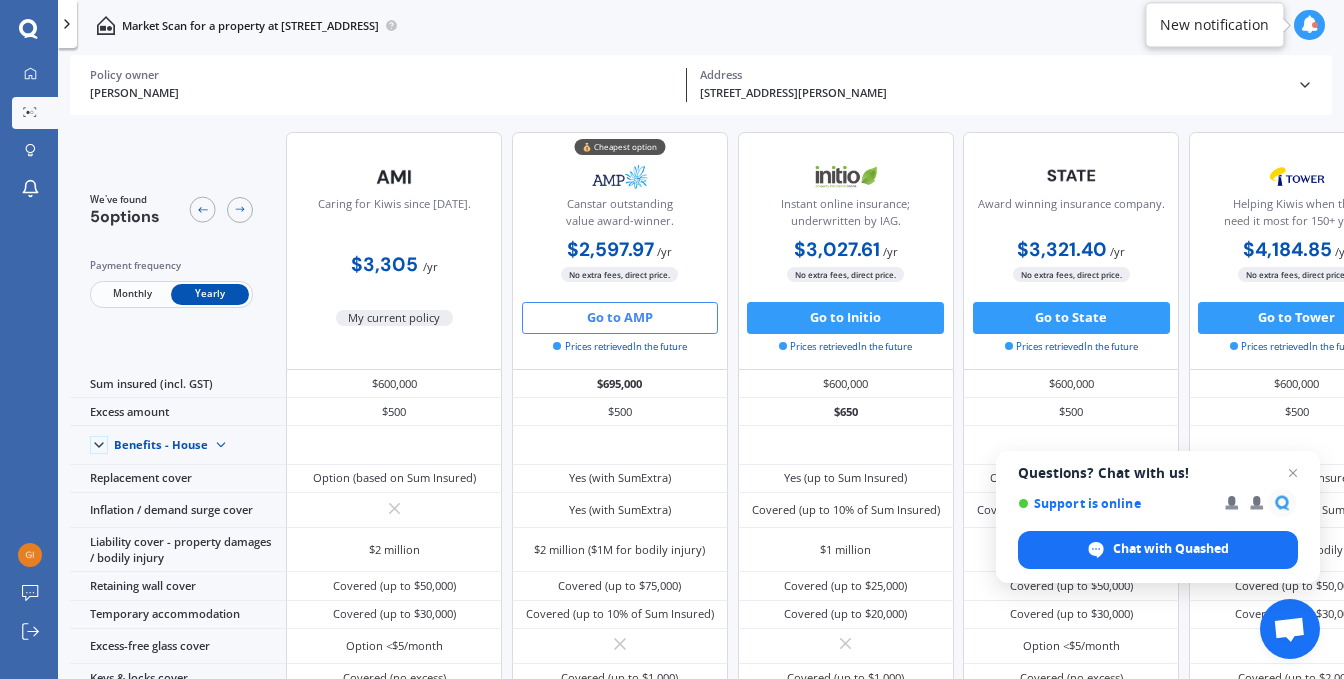click on "Go to AMP" at bounding box center [620, 318] 